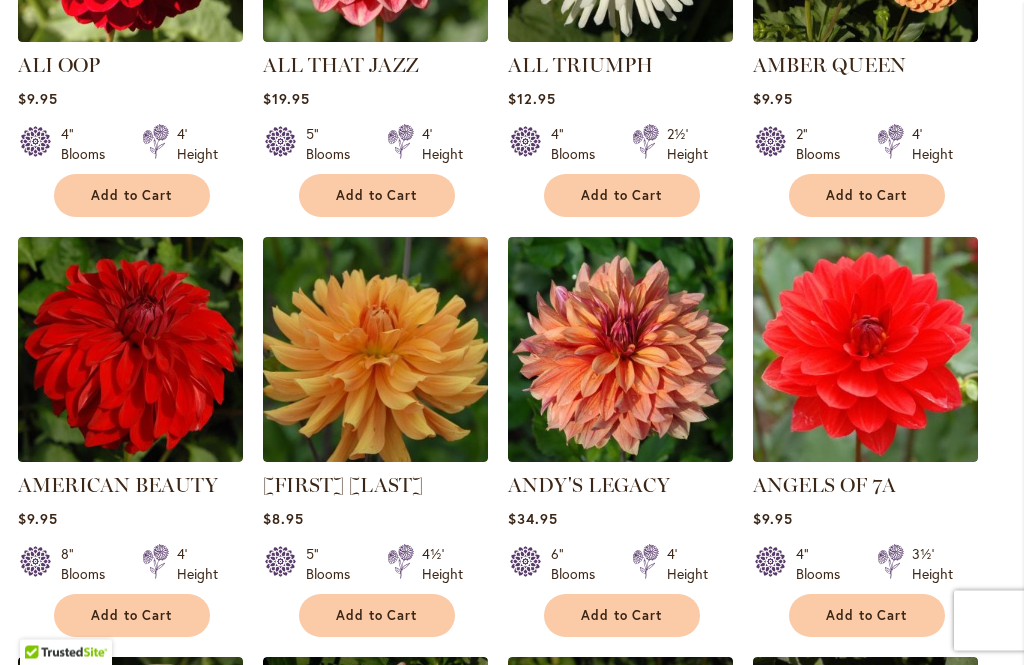 scroll, scrollTop: 1257, scrollLeft: 0, axis: vertical 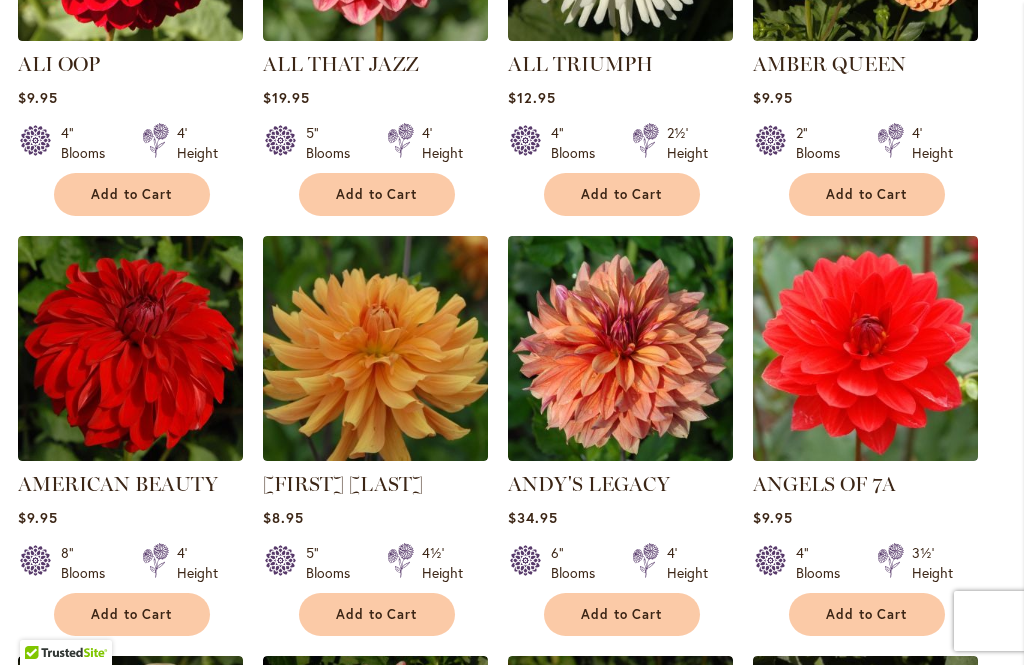 click on "Add to Cart" at bounding box center (132, 614) 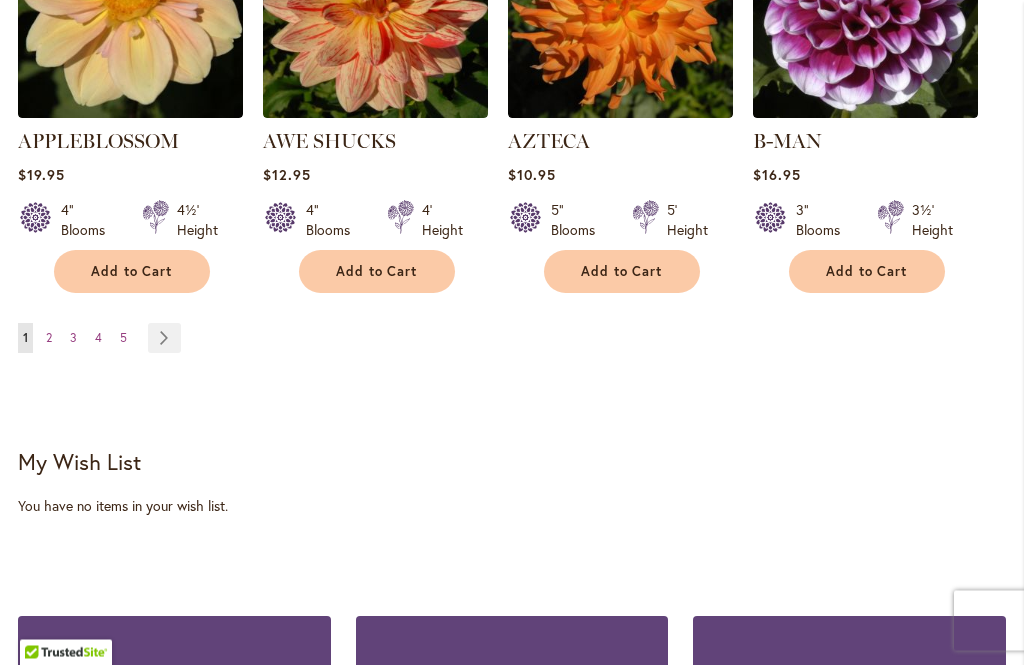 scroll, scrollTop: 2073, scrollLeft: 0, axis: vertical 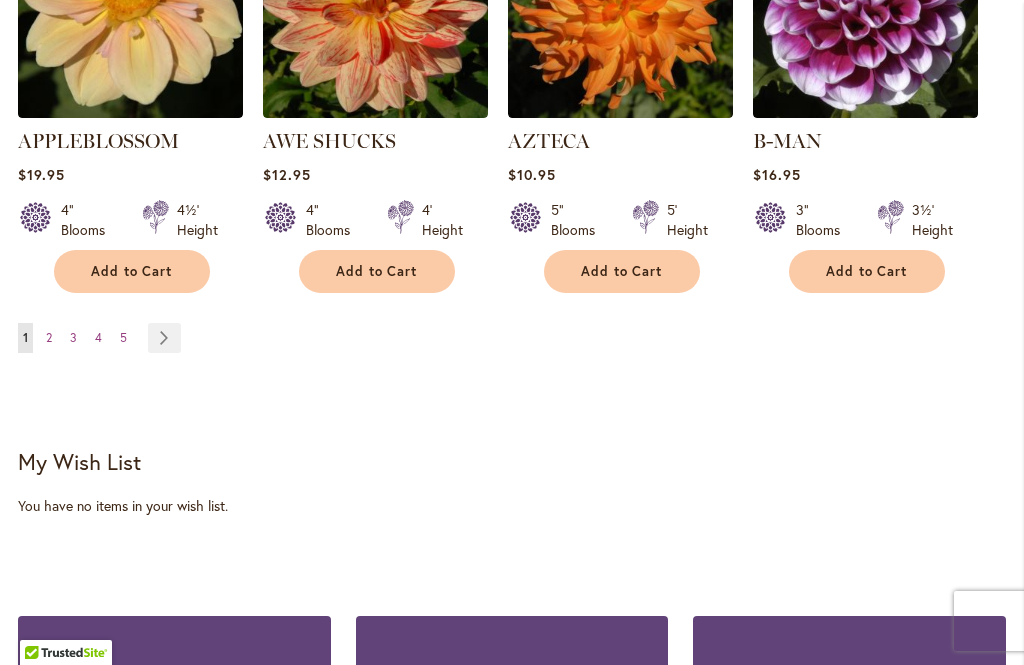 click on "Page
Next" at bounding box center [164, 338] 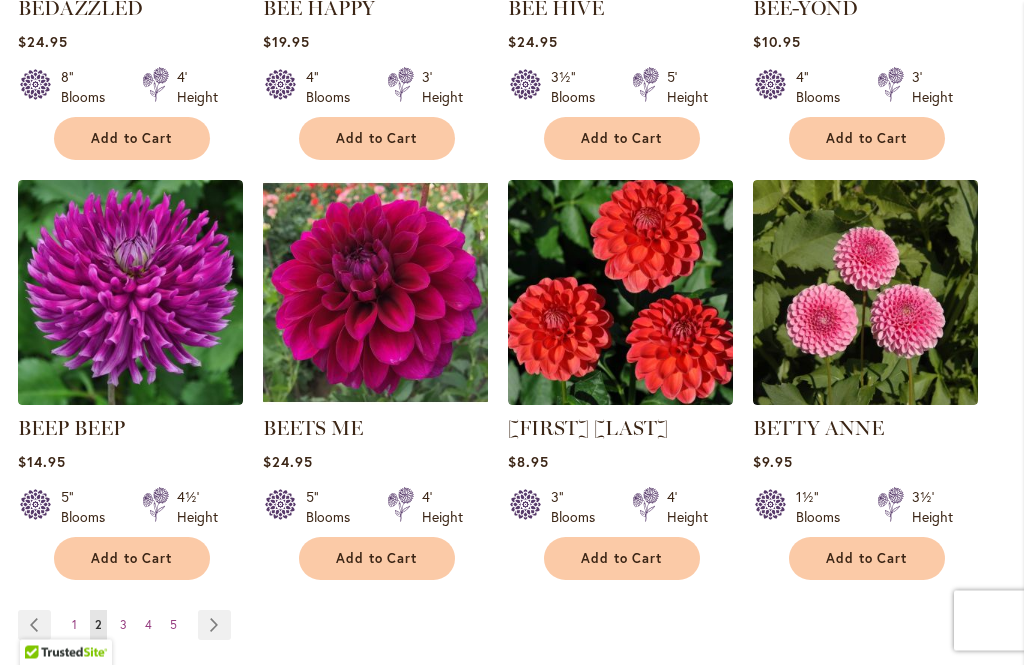 scroll, scrollTop: 1737, scrollLeft: 0, axis: vertical 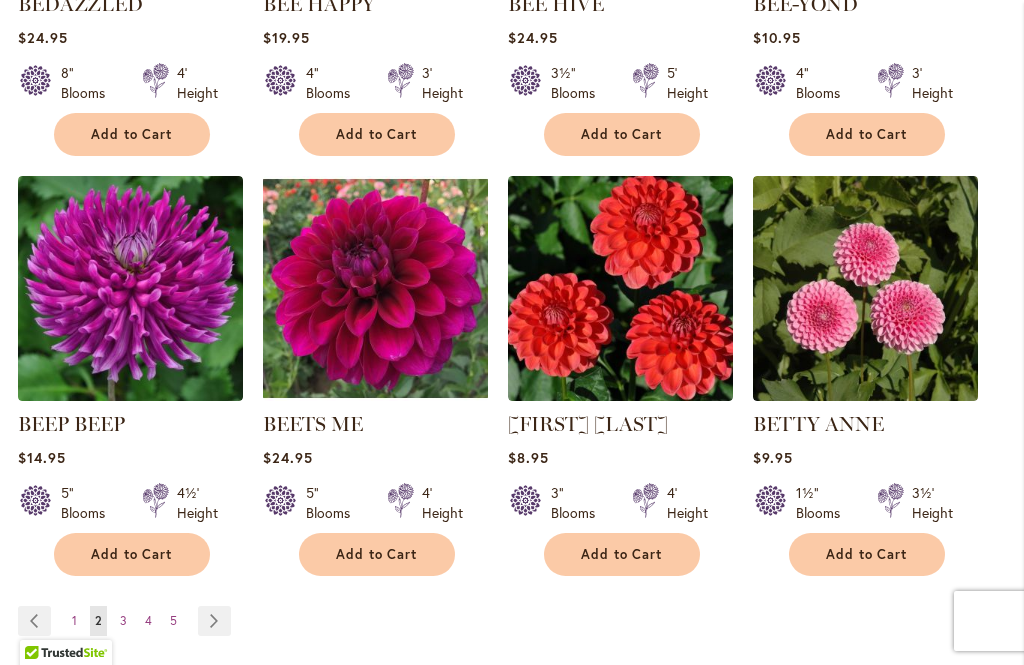 click on "Add to Cart" at bounding box center [132, 554] 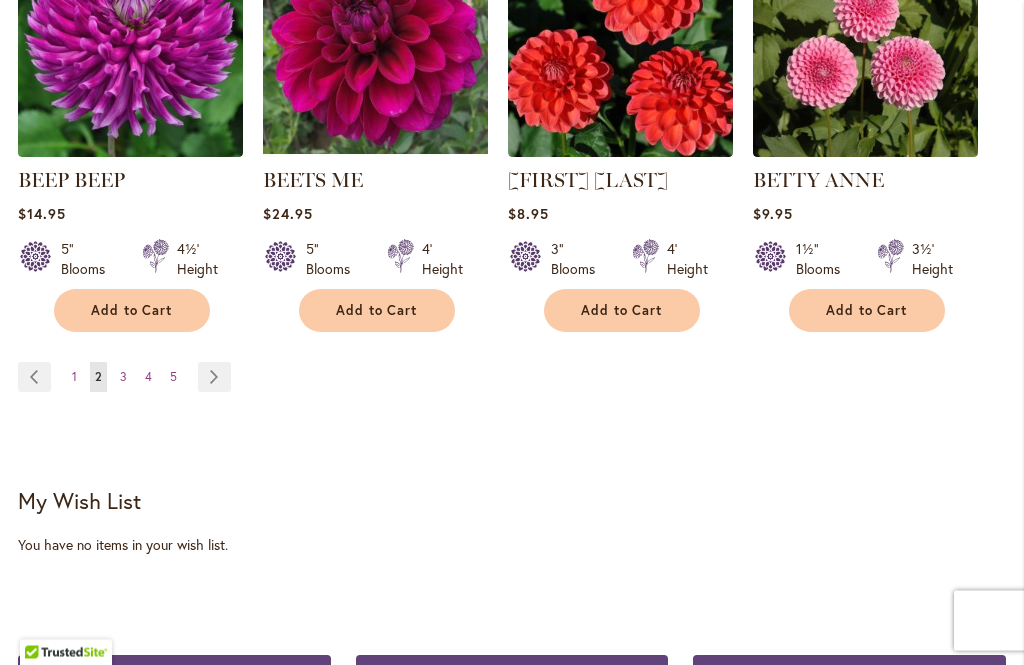 scroll, scrollTop: 2034, scrollLeft: 0, axis: vertical 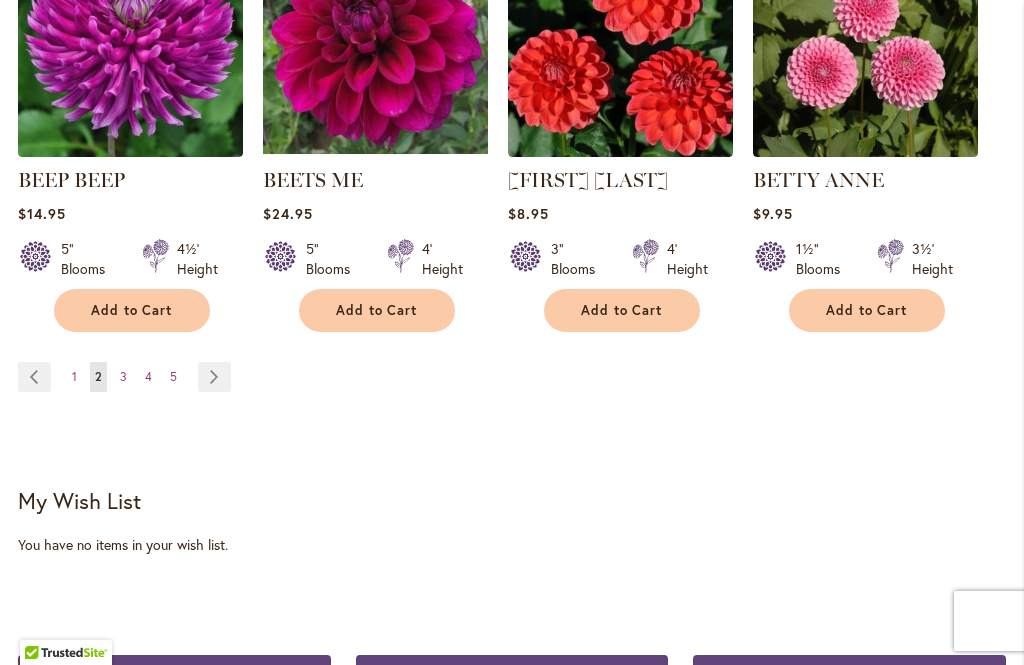 click on "Page
Next" at bounding box center [214, 377] 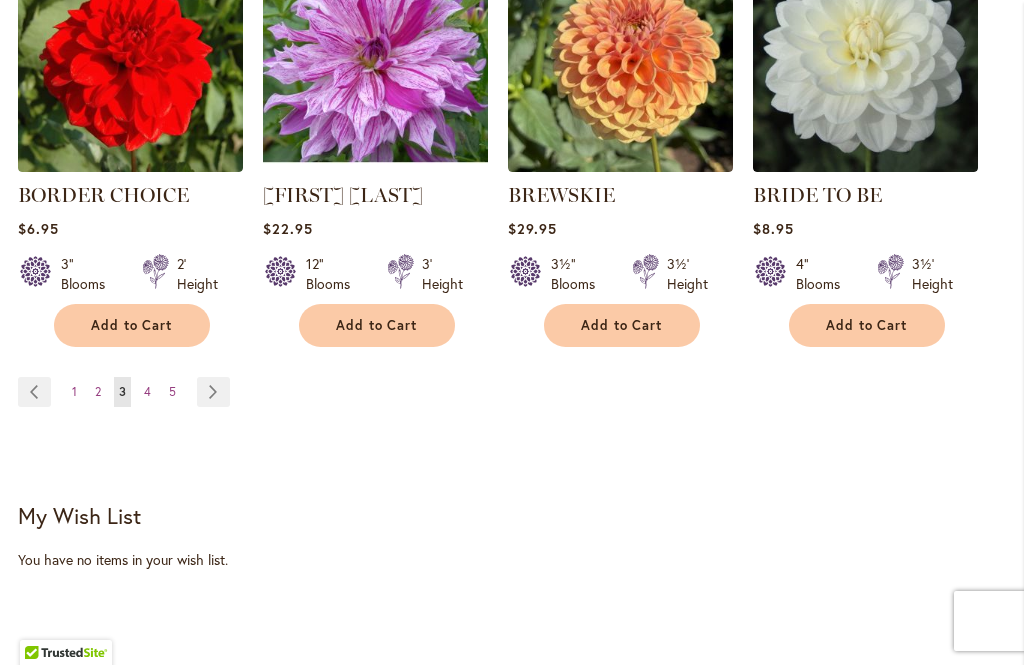 scroll, scrollTop: 1979, scrollLeft: 0, axis: vertical 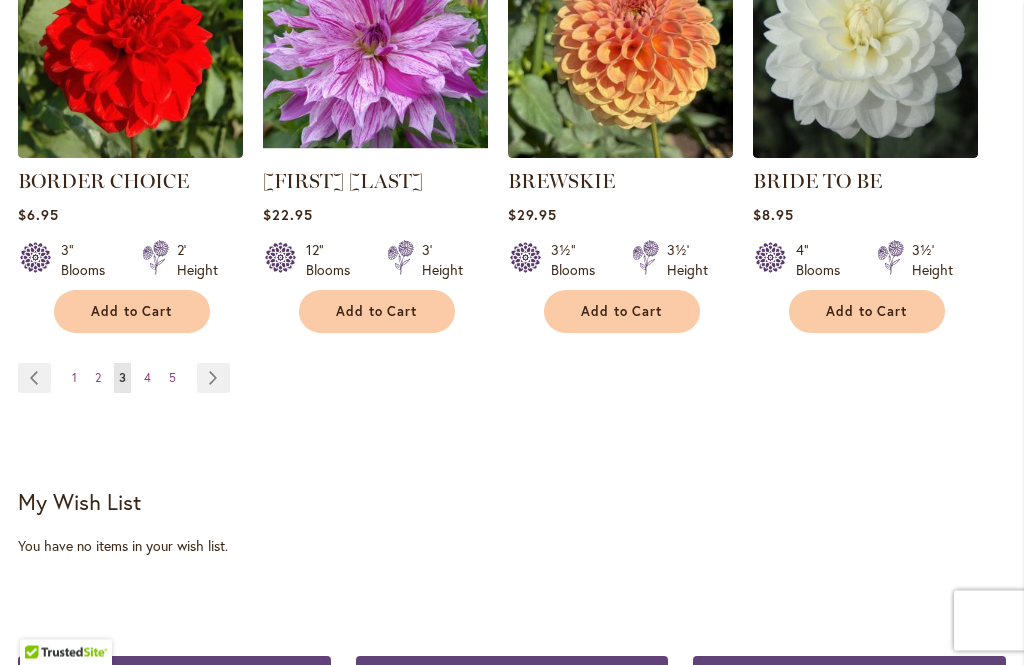 click on "Page
Next" at bounding box center (213, 379) 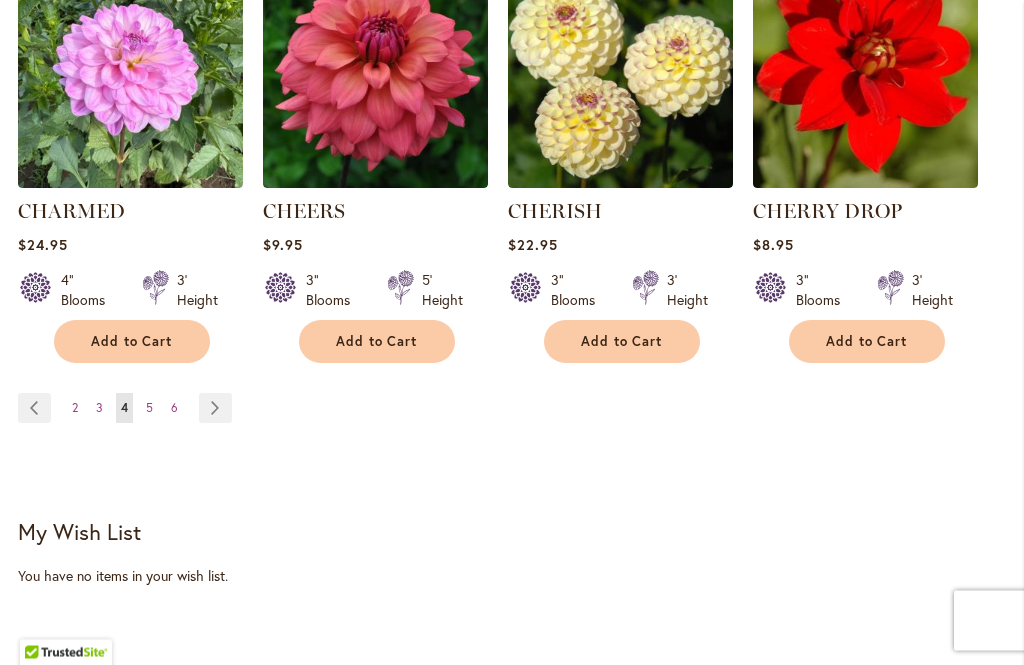 scroll, scrollTop: 1988, scrollLeft: 0, axis: vertical 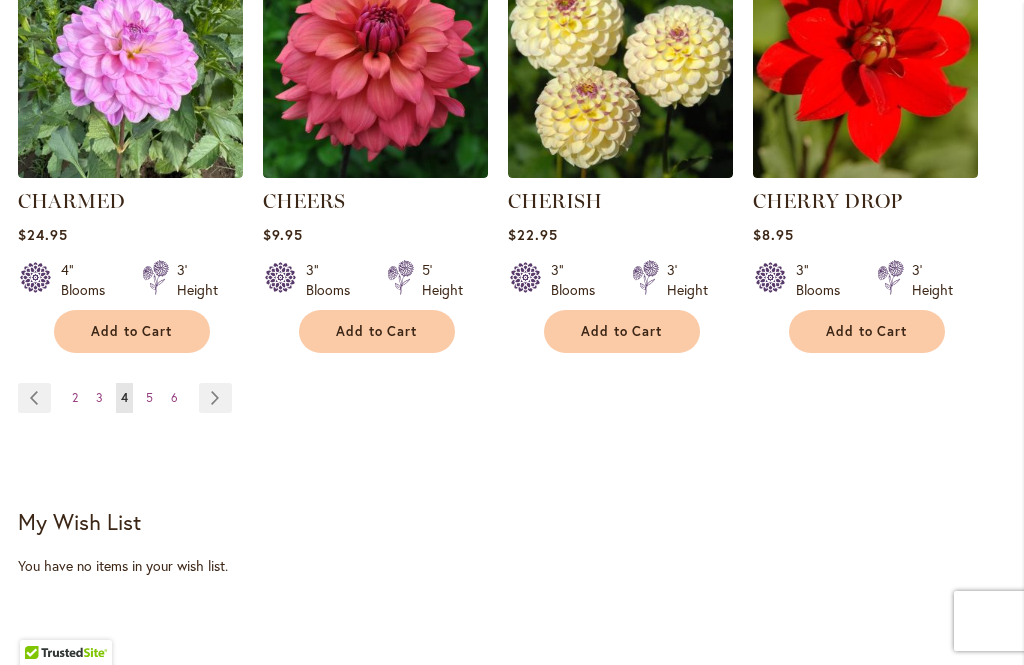 click on "Page
Next" at bounding box center (215, 398) 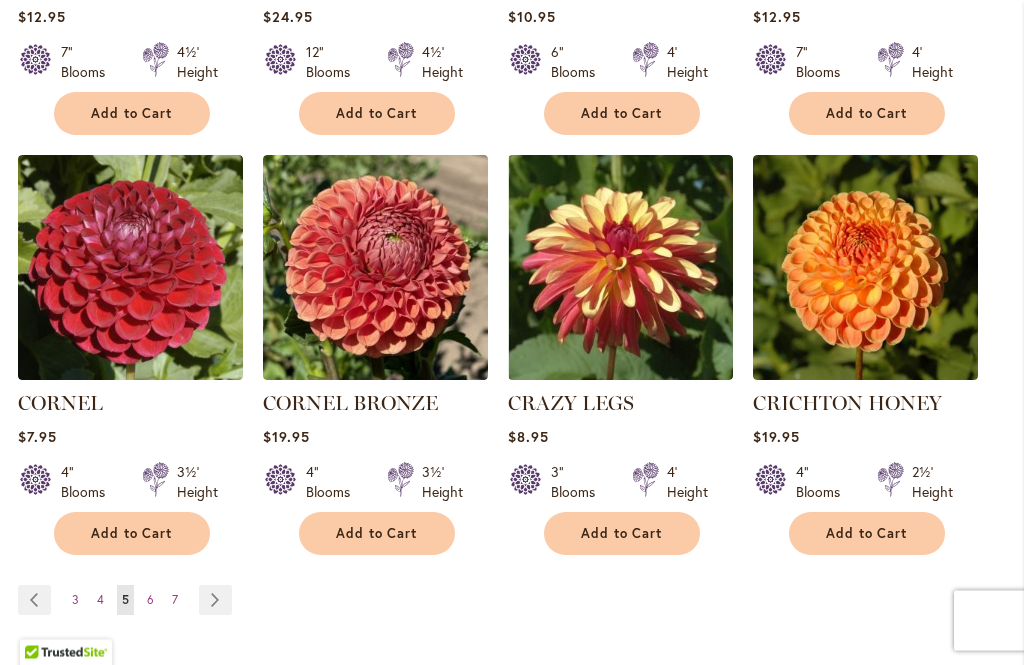 scroll, scrollTop: 1758, scrollLeft: 0, axis: vertical 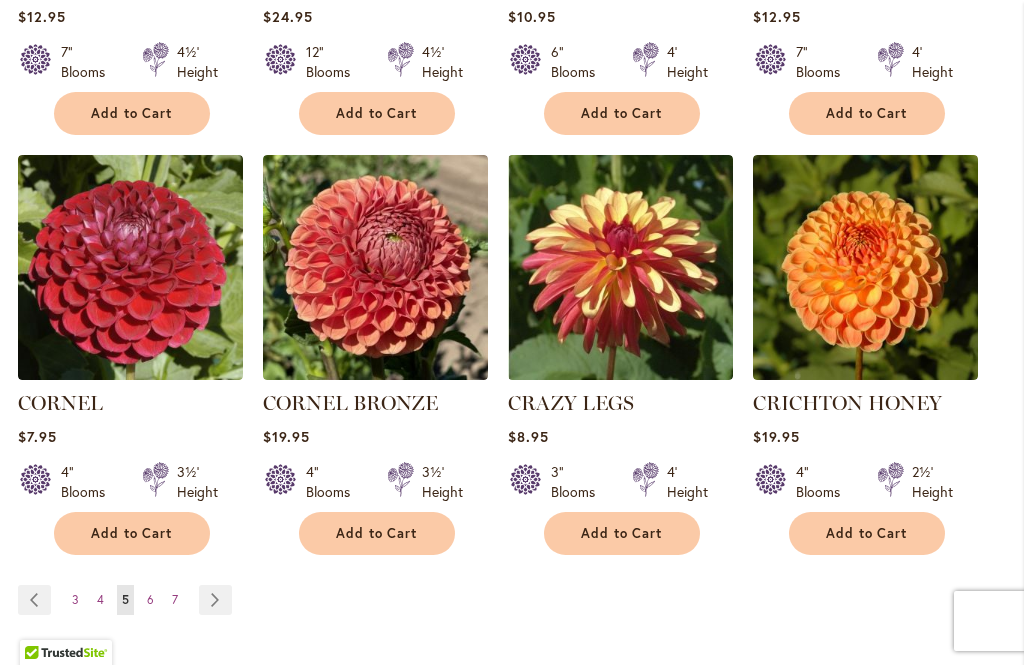 click on "Add to Cart" at bounding box center [132, 533] 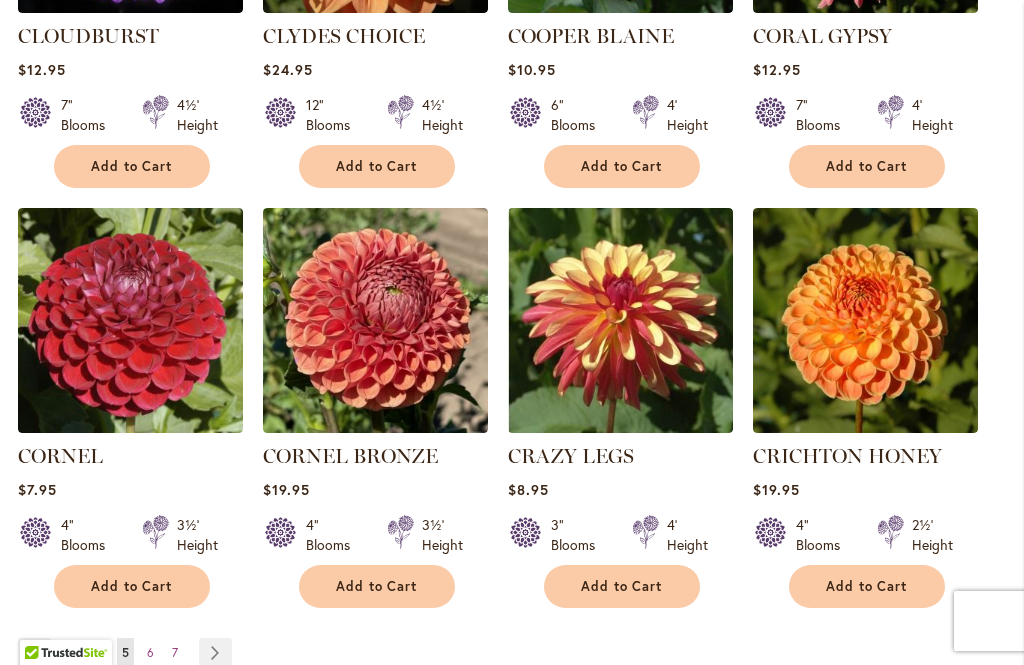 click on "Add to Cart" at bounding box center [622, 586] 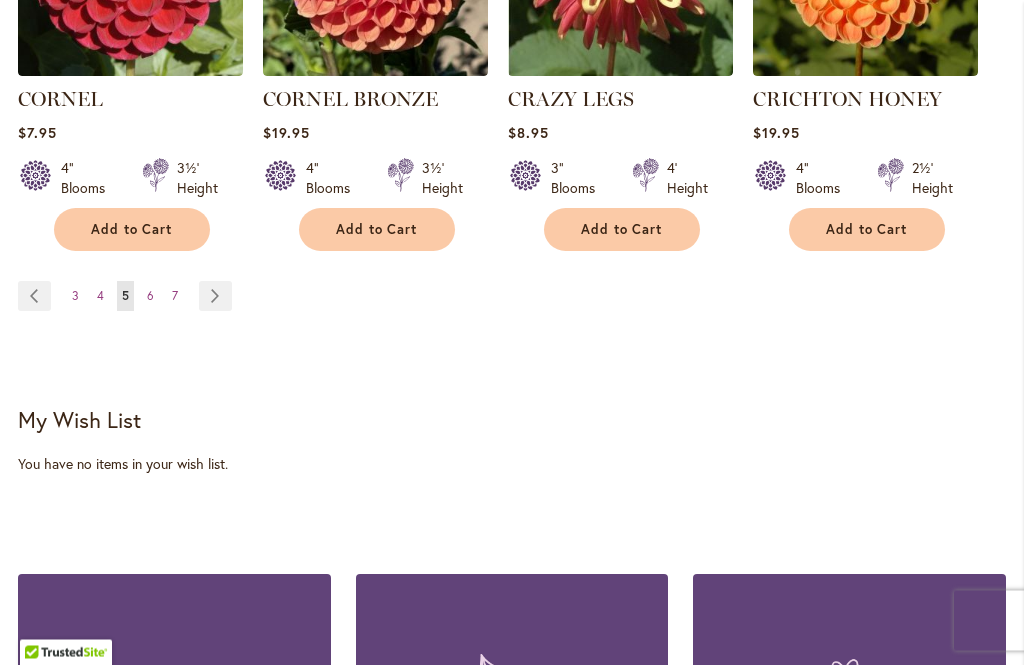 scroll, scrollTop: 2115, scrollLeft: 0, axis: vertical 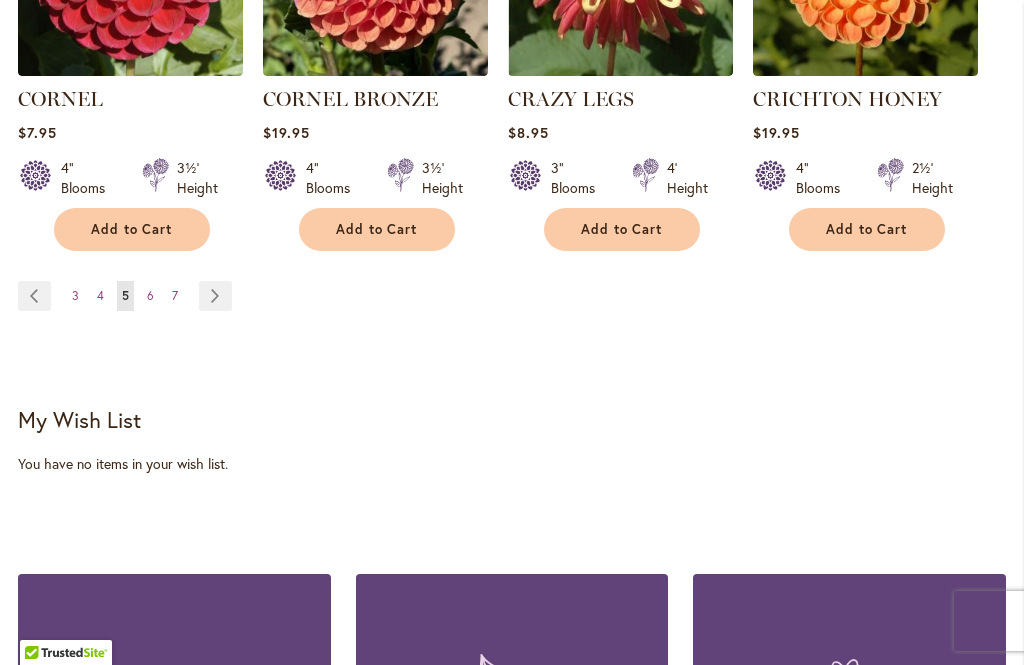 click on "Page
Next" at bounding box center (215, 296) 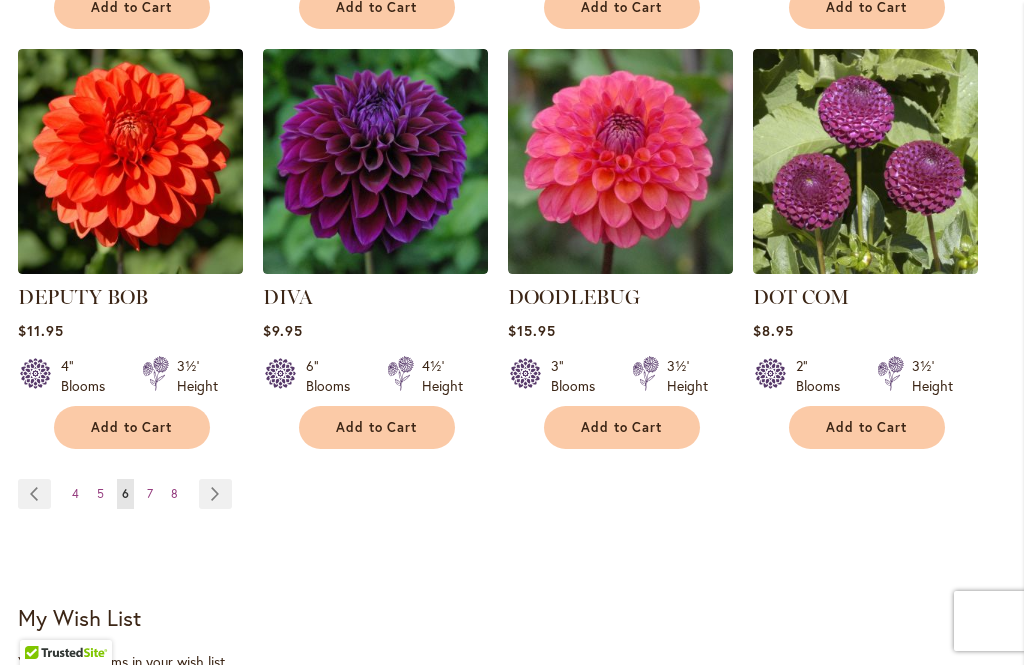 scroll, scrollTop: 1888, scrollLeft: 0, axis: vertical 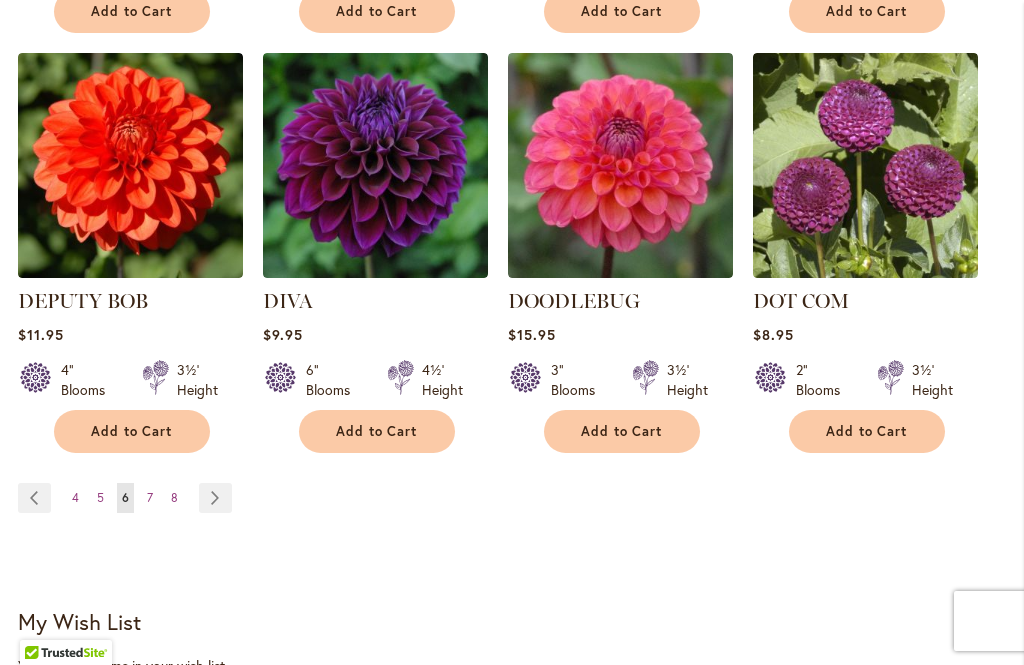 click on "Page
Next" at bounding box center (215, 498) 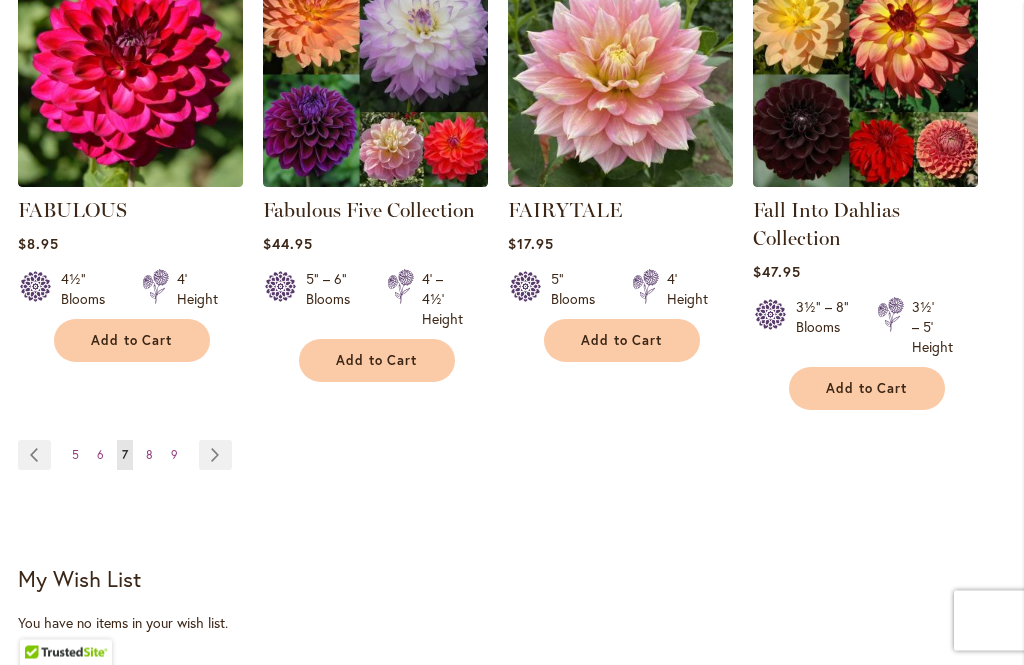 scroll, scrollTop: 1951, scrollLeft: 0, axis: vertical 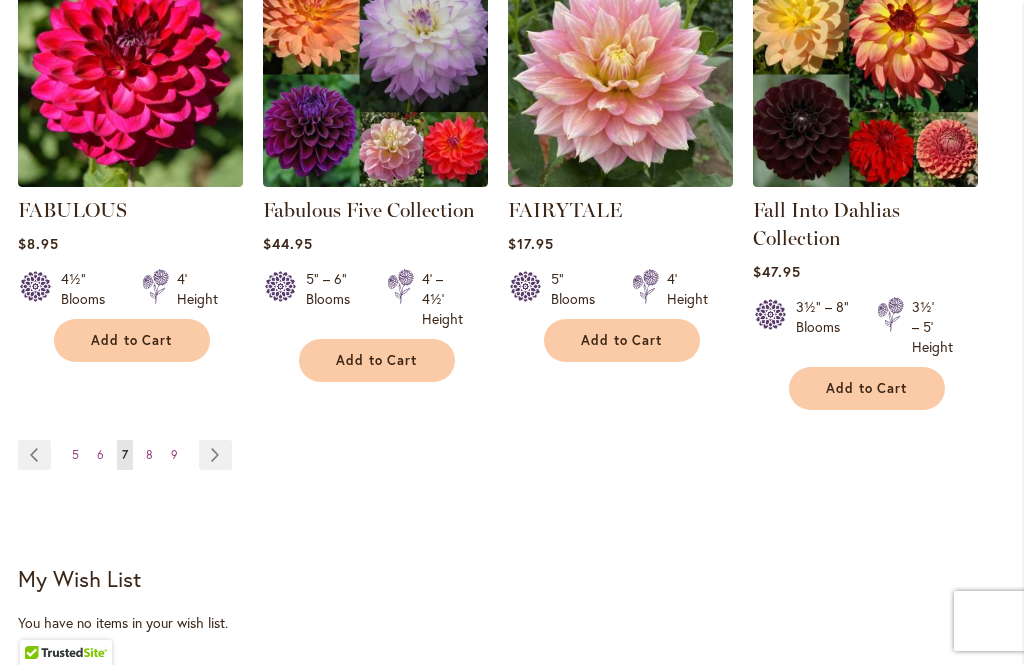 click on "Page
Next" at bounding box center [215, 455] 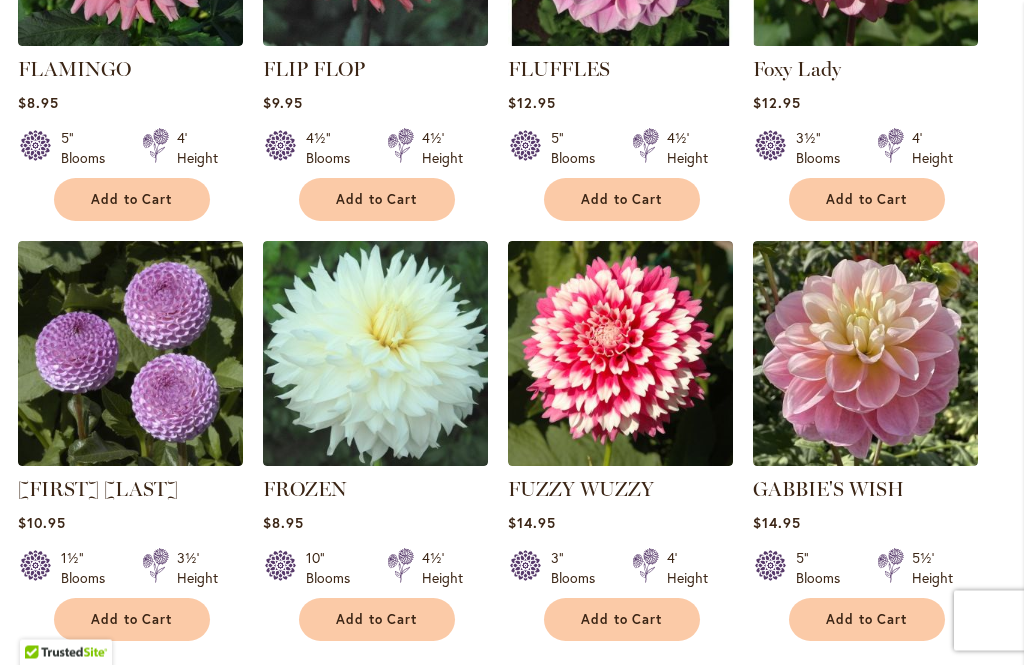 scroll, scrollTop: 1700, scrollLeft: 0, axis: vertical 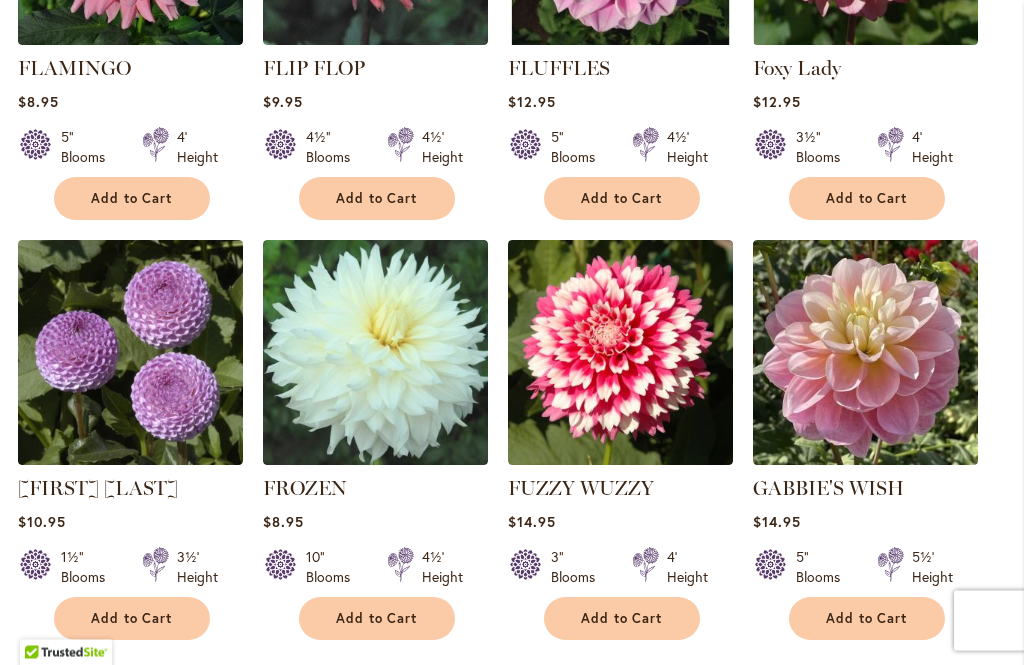 click on "Add to Cart" at bounding box center [622, 619] 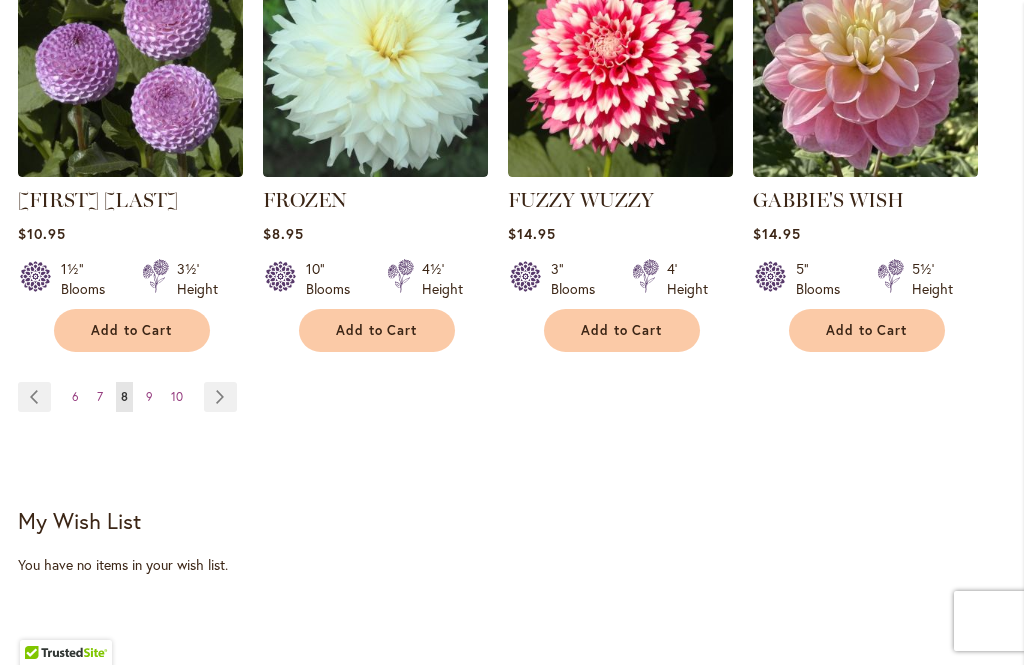scroll, scrollTop: 2041, scrollLeft: 0, axis: vertical 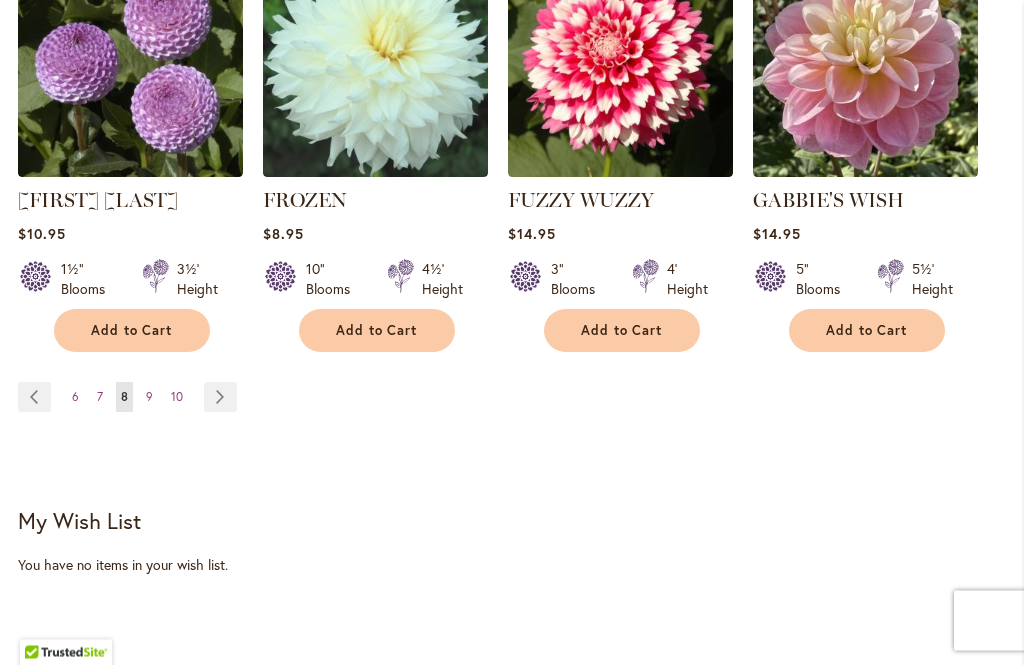 click on "Page
Next" at bounding box center (220, 398) 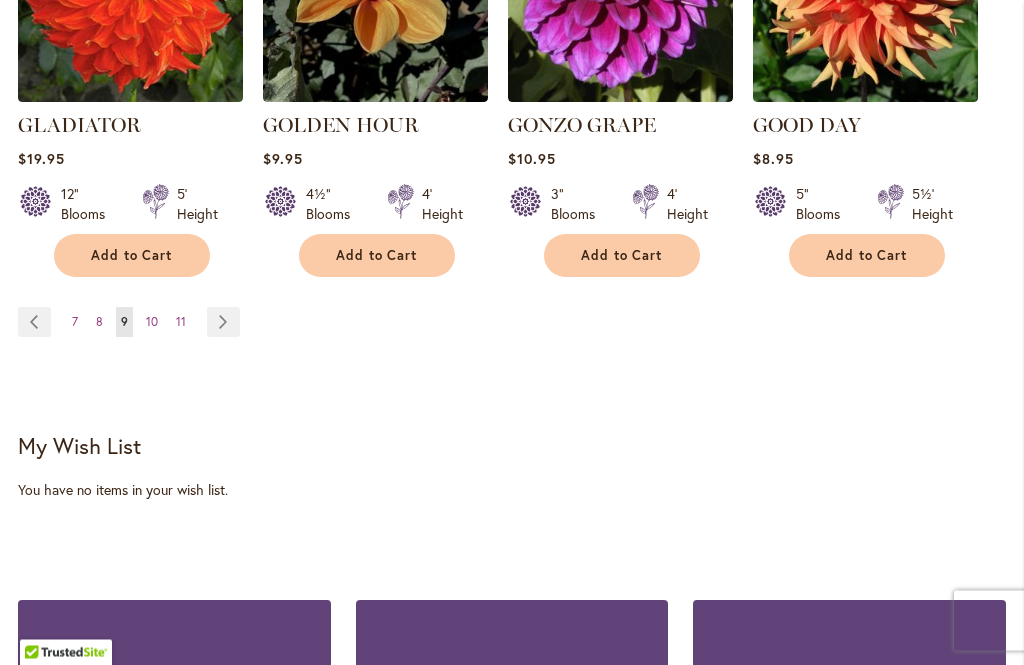 scroll, scrollTop: 2064, scrollLeft: 0, axis: vertical 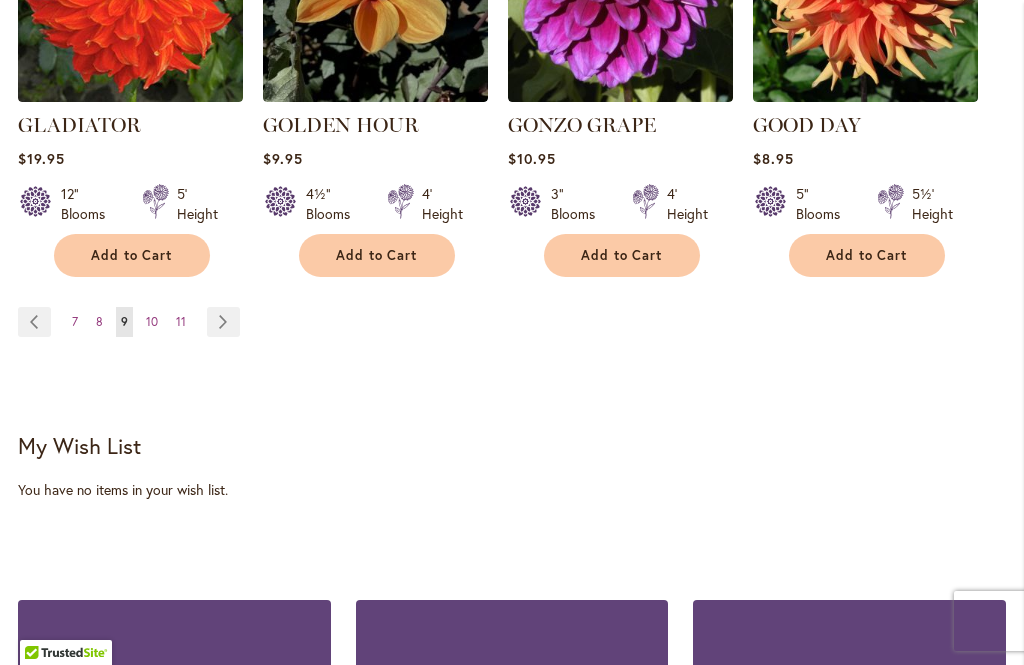 click on "Page
Next" at bounding box center (223, 322) 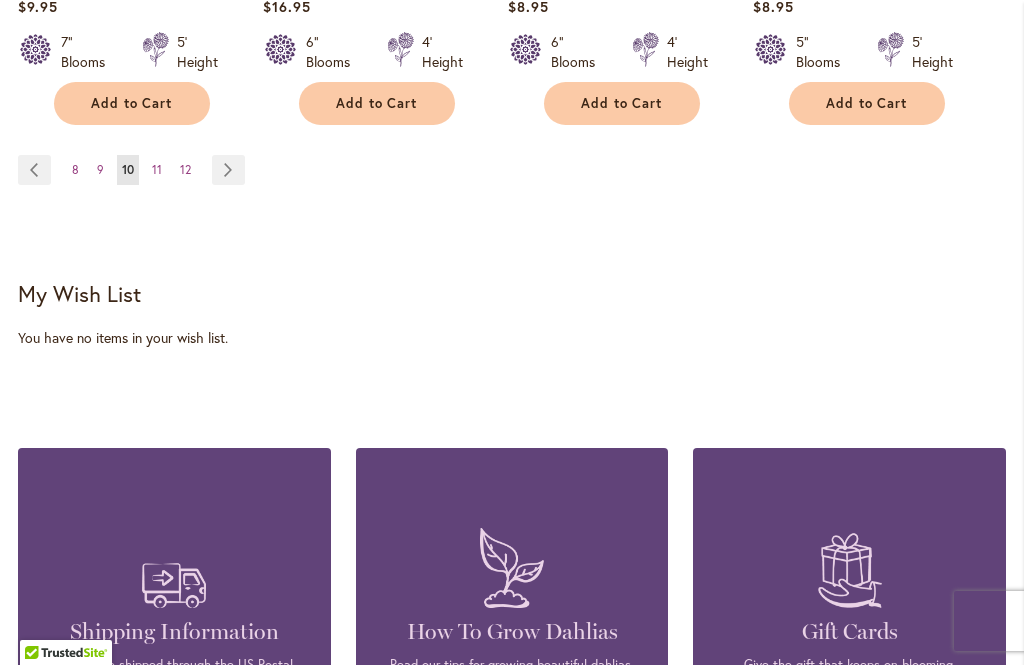 scroll, scrollTop: 2261, scrollLeft: 0, axis: vertical 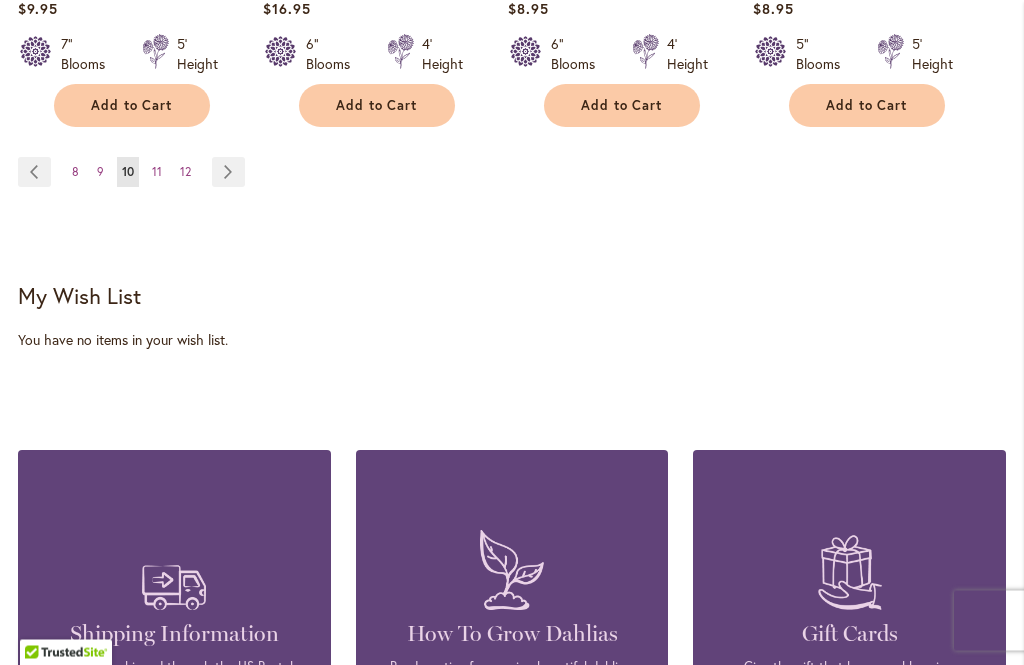 click on "Page
Previous" at bounding box center [34, 173] 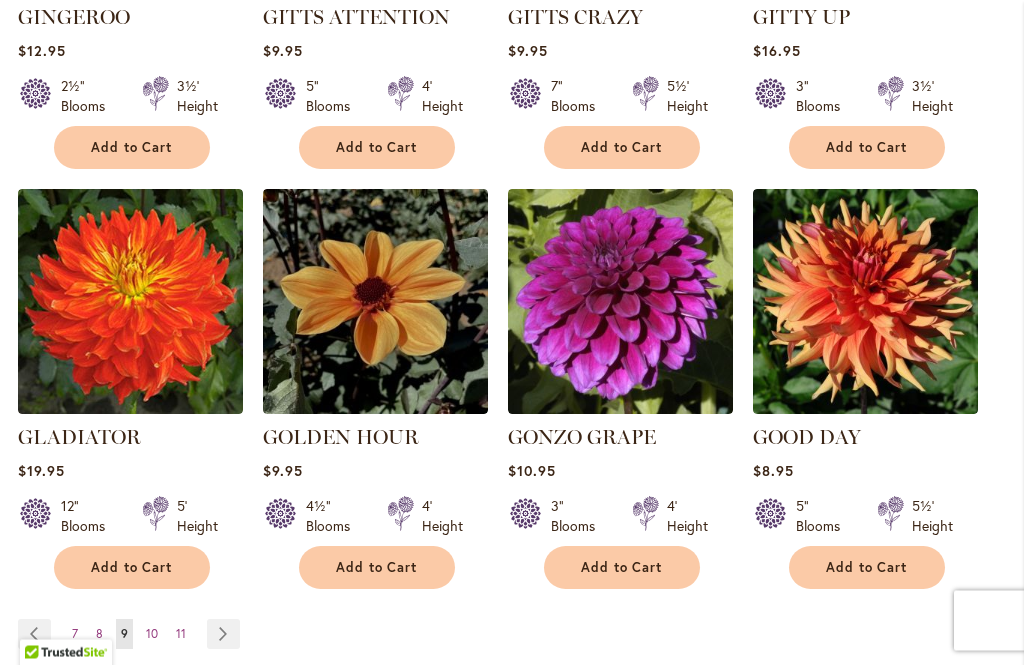 scroll, scrollTop: 1751, scrollLeft: 0, axis: vertical 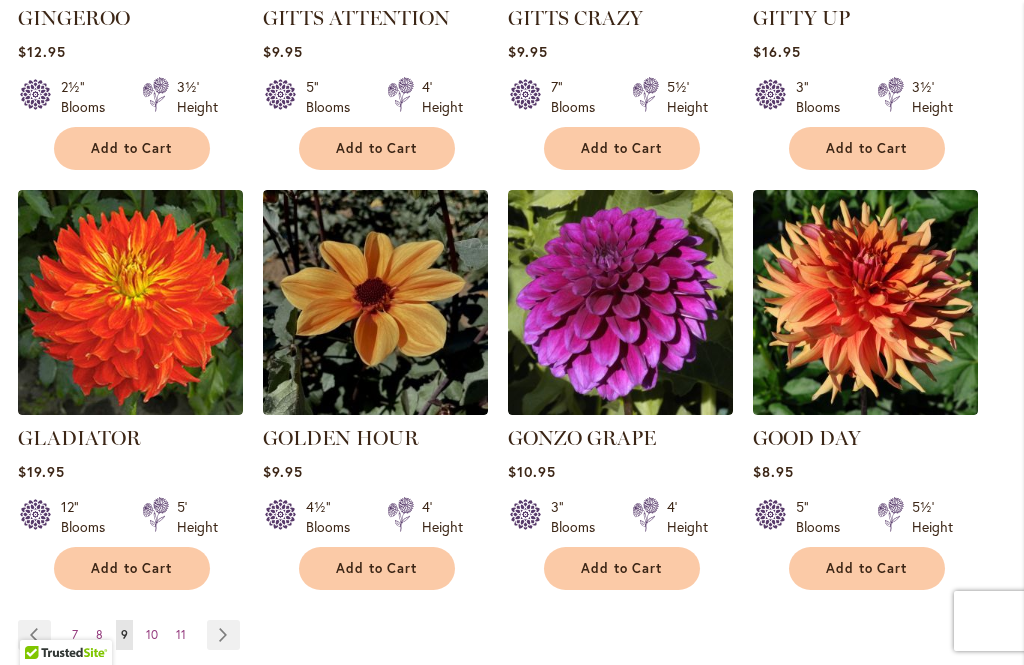 click on "Add to Cart" at bounding box center (377, 568) 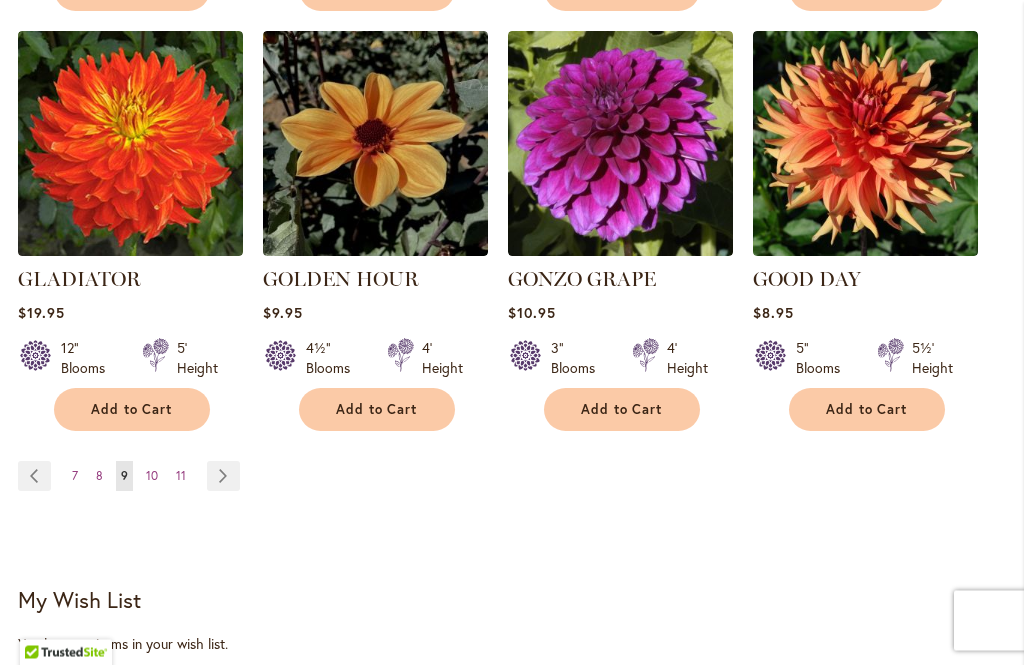 scroll, scrollTop: 1970, scrollLeft: 0, axis: vertical 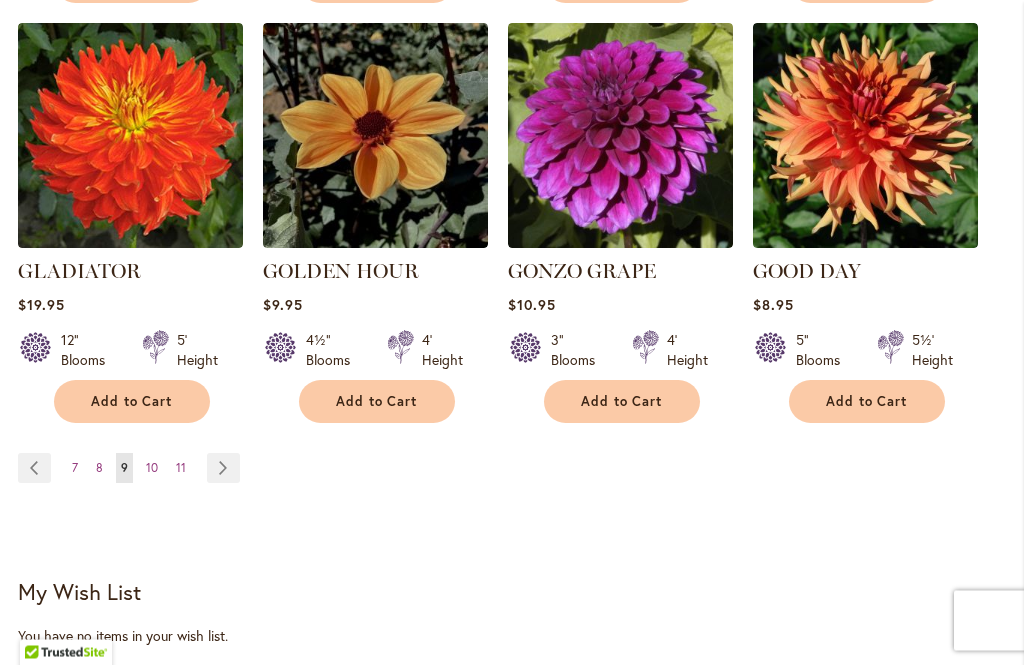 click on "Page
Next" at bounding box center [223, 469] 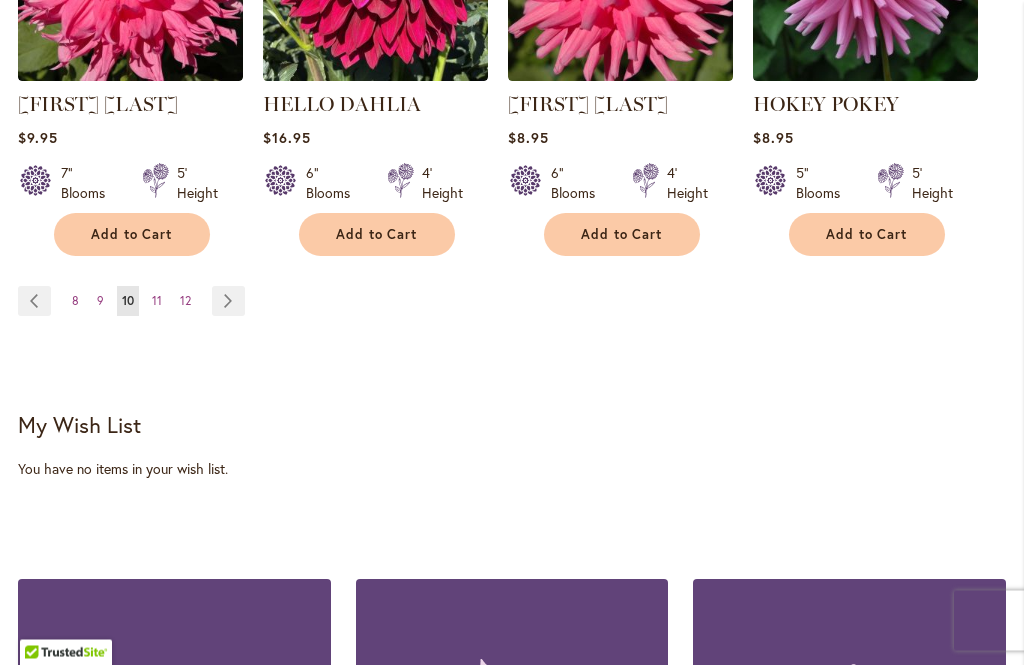 scroll, scrollTop: 2133, scrollLeft: 0, axis: vertical 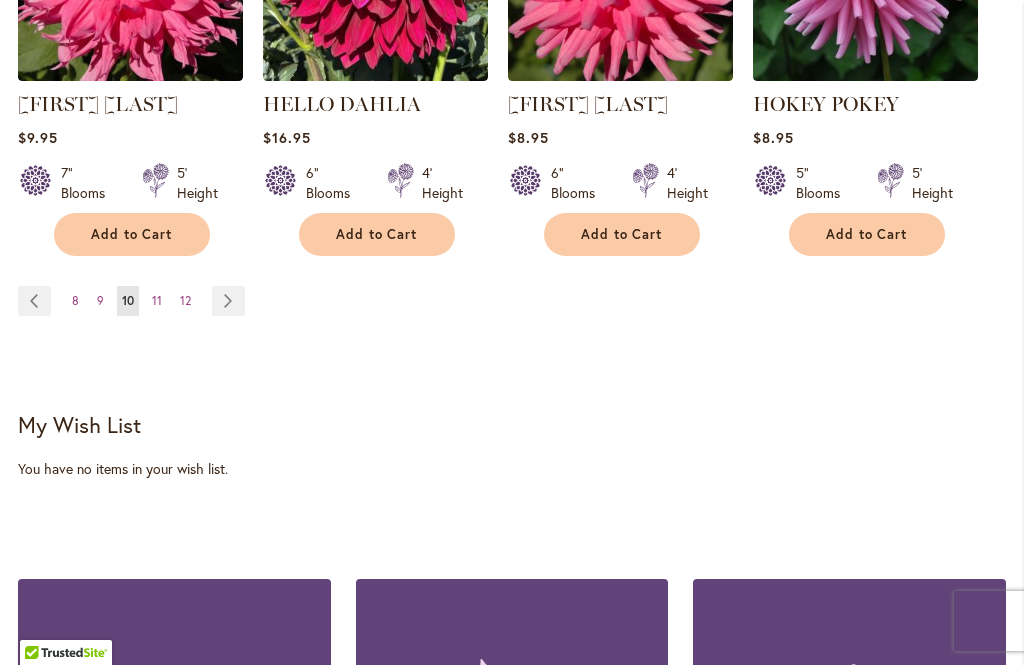 click on "Page
Next" at bounding box center (228, 301) 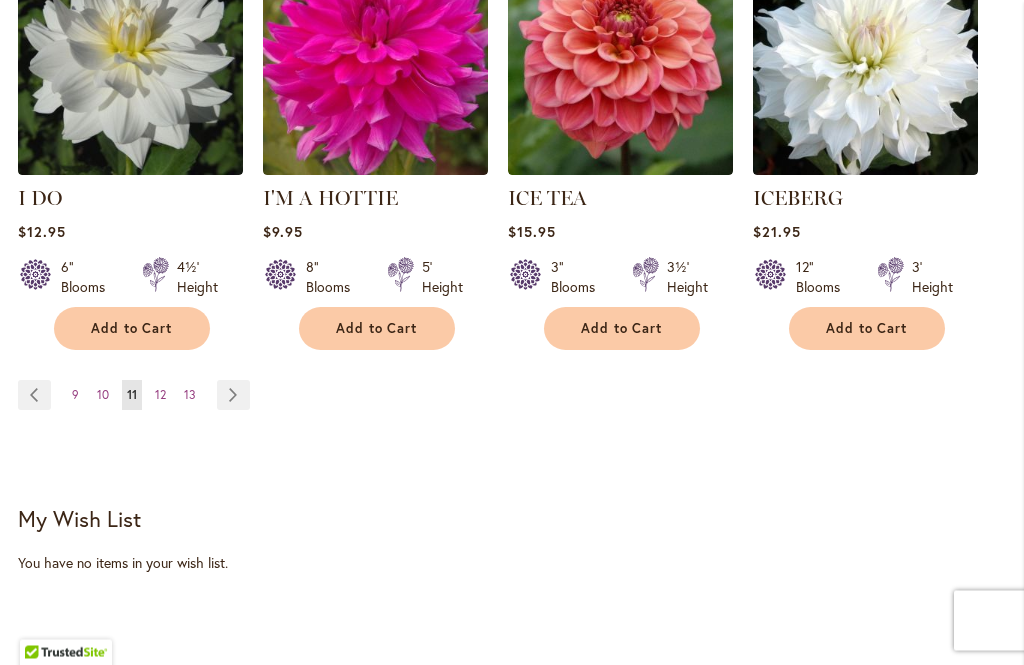 scroll, scrollTop: 1990, scrollLeft: 0, axis: vertical 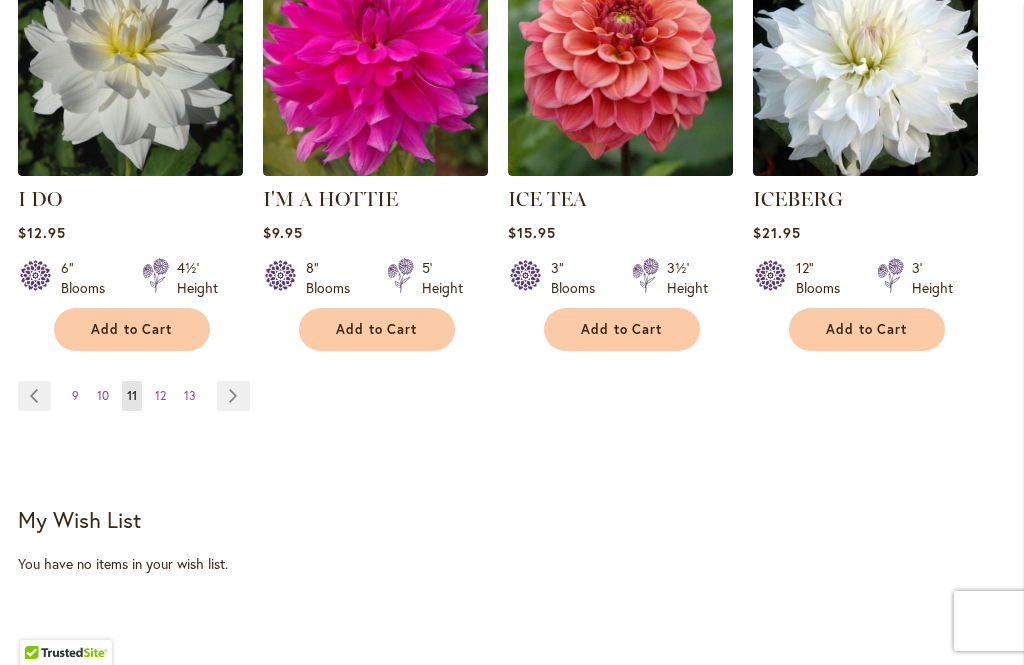 click on "Page
Next" at bounding box center (233, 396) 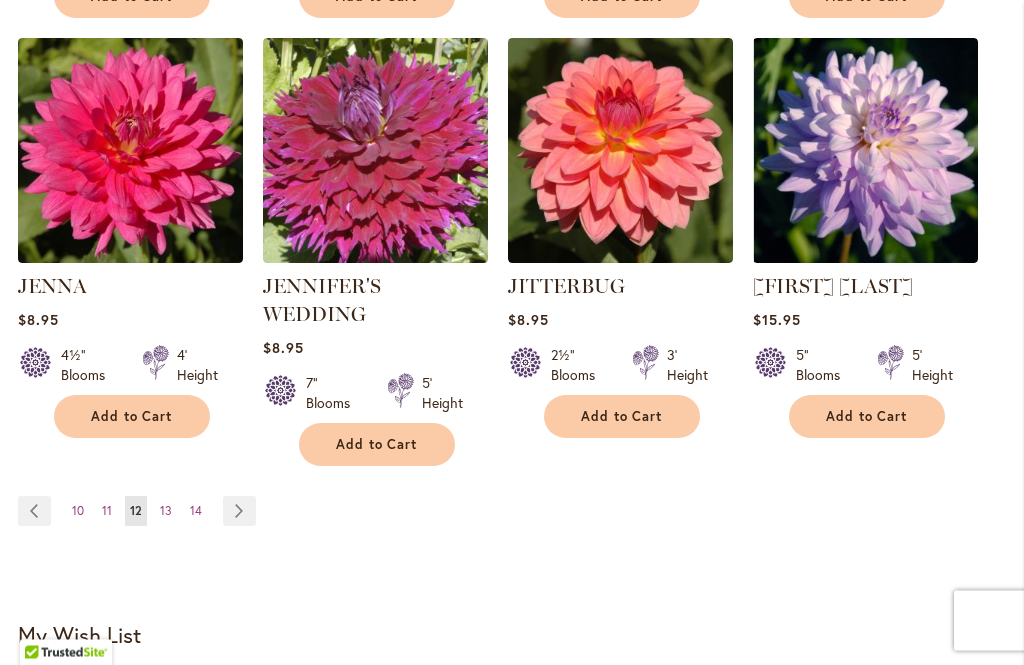 scroll, scrollTop: 1895, scrollLeft: 0, axis: vertical 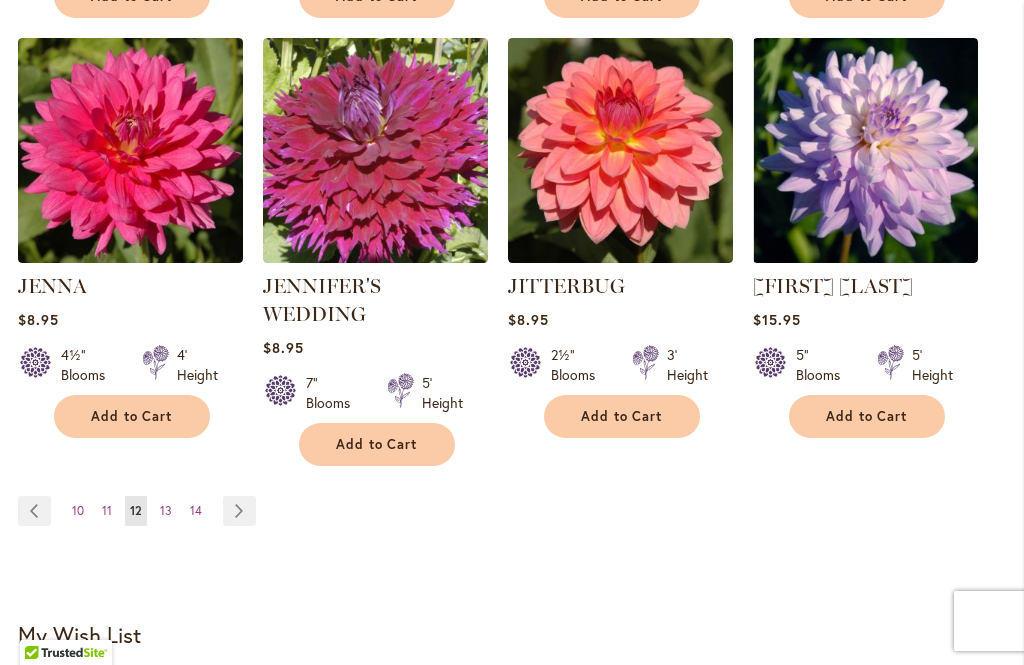 click on "Page
Next" at bounding box center (239, 511) 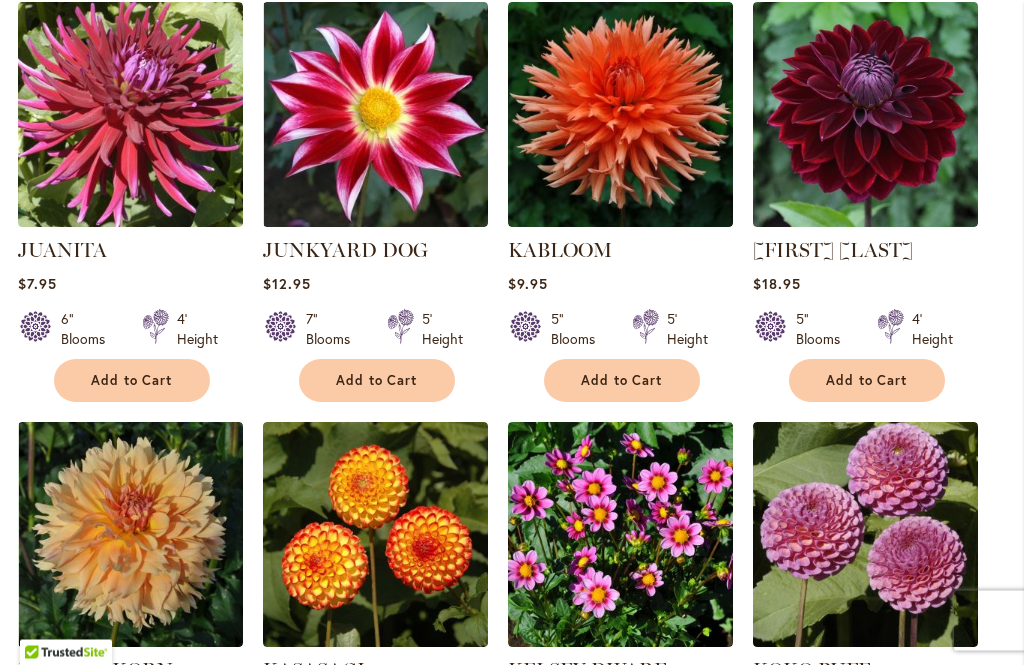 scroll, scrollTop: 651, scrollLeft: 0, axis: vertical 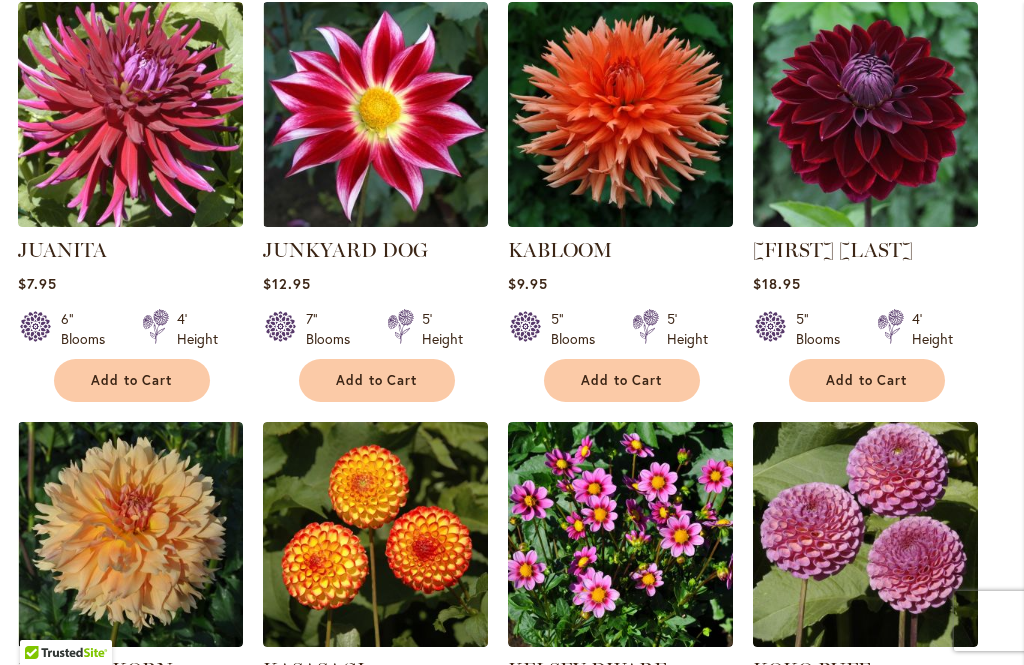 click on "Add to Cart" at bounding box center (132, 380) 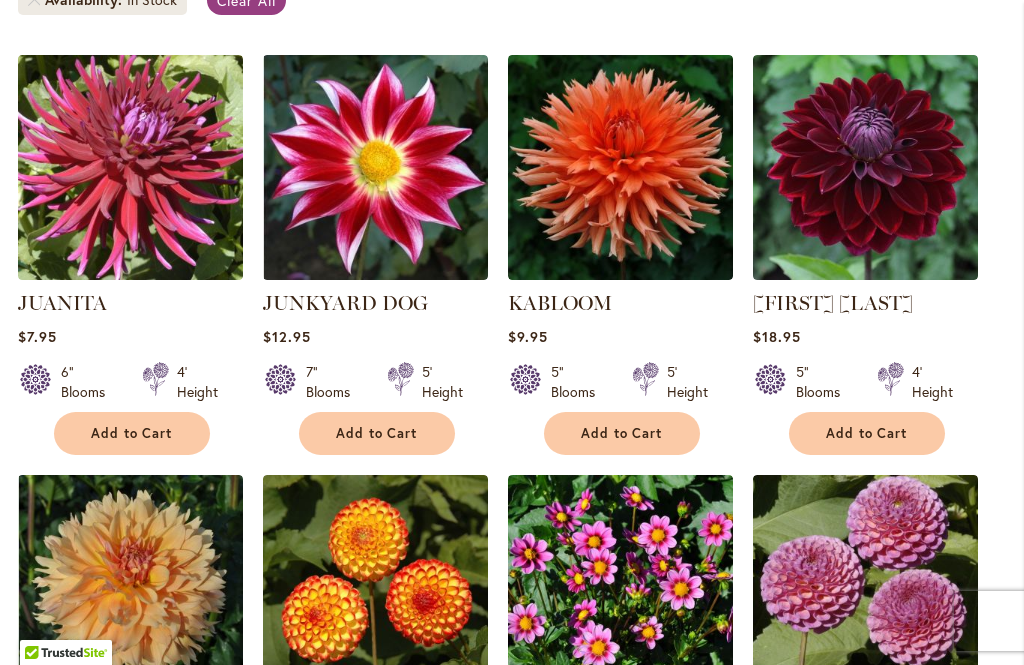 click on "Add to Cart" at bounding box center (377, 433) 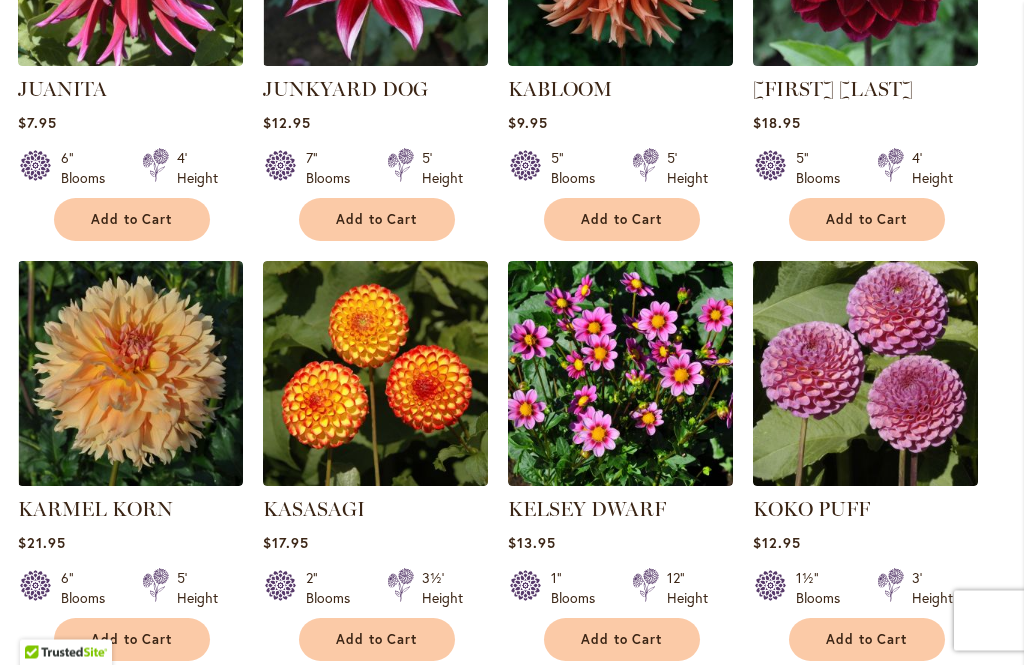 scroll, scrollTop: 865, scrollLeft: 0, axis: vertical 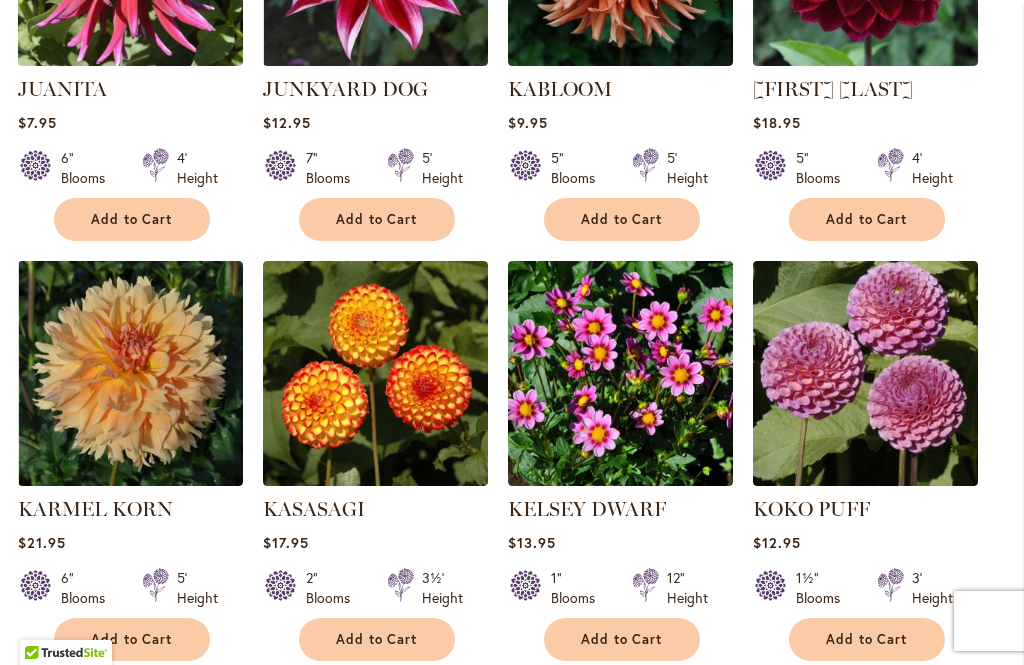 click on "Add to Cart" at bounding box center [622, 639] 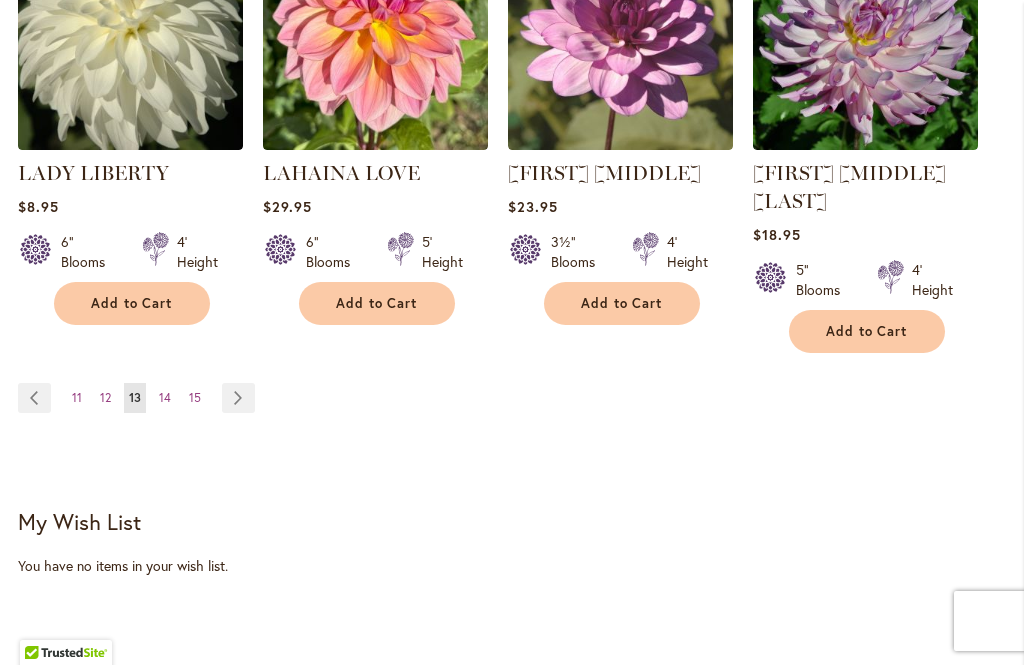 scroll, scrollTop: 2040, scrollLeft: 0, axis: vertical 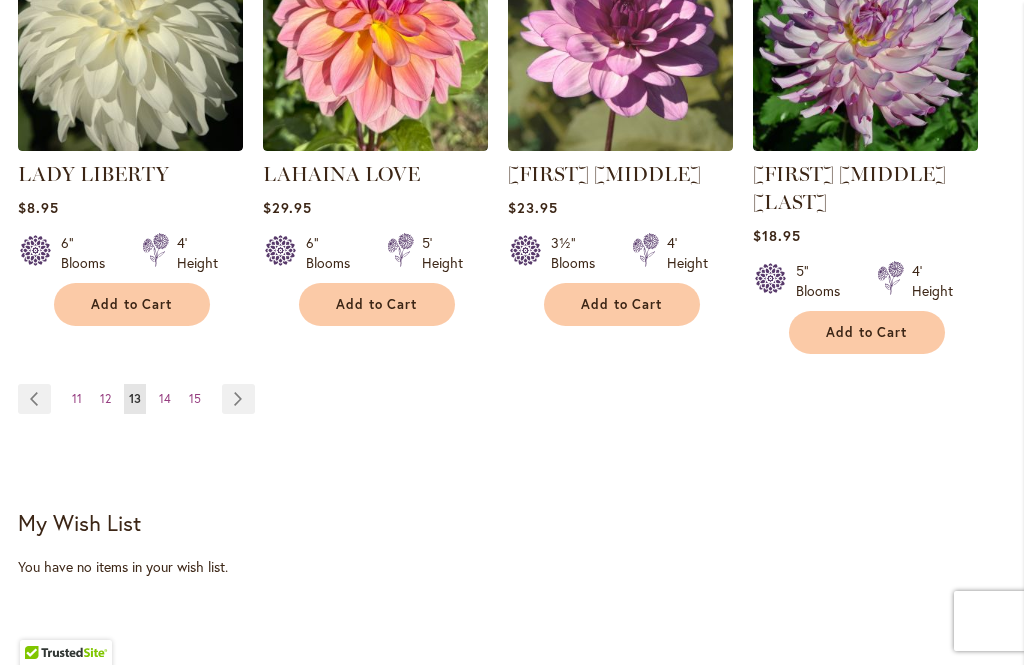 click on "Page
Next" at bounding box center (238, 399) 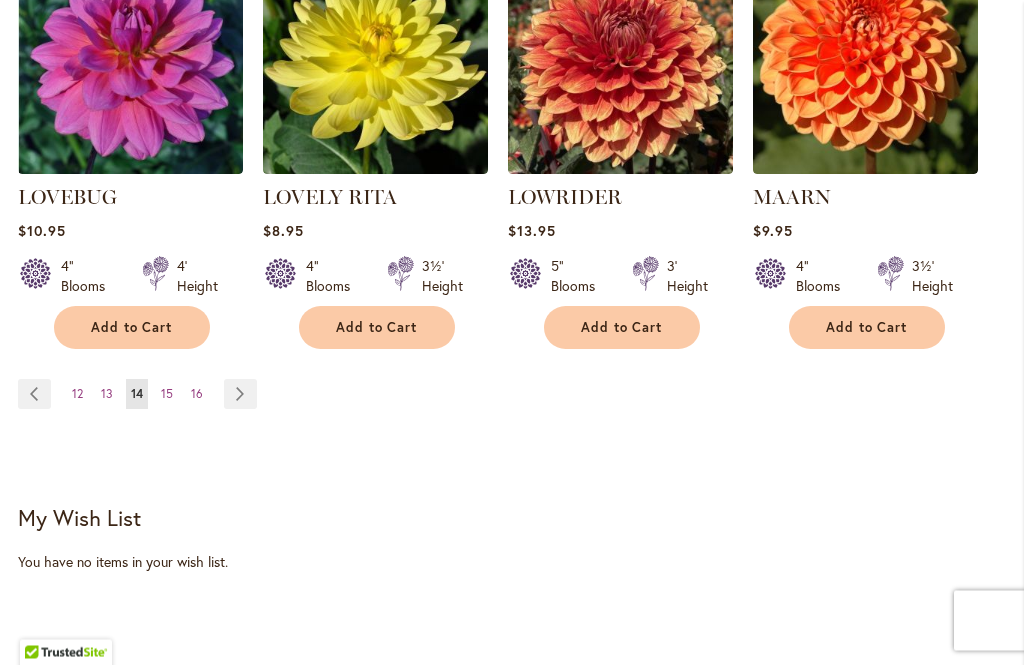 scroll, scrollTop: 1964, scrollLeft: 0, axis: vertical 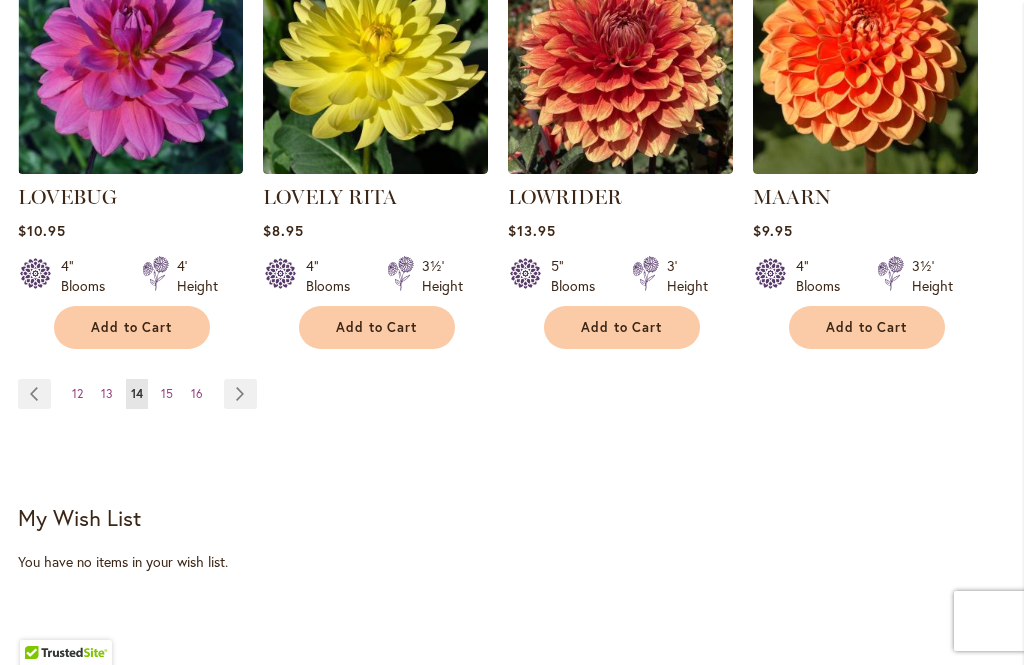 click on "Page
Next" at bounding box center [240, 394] 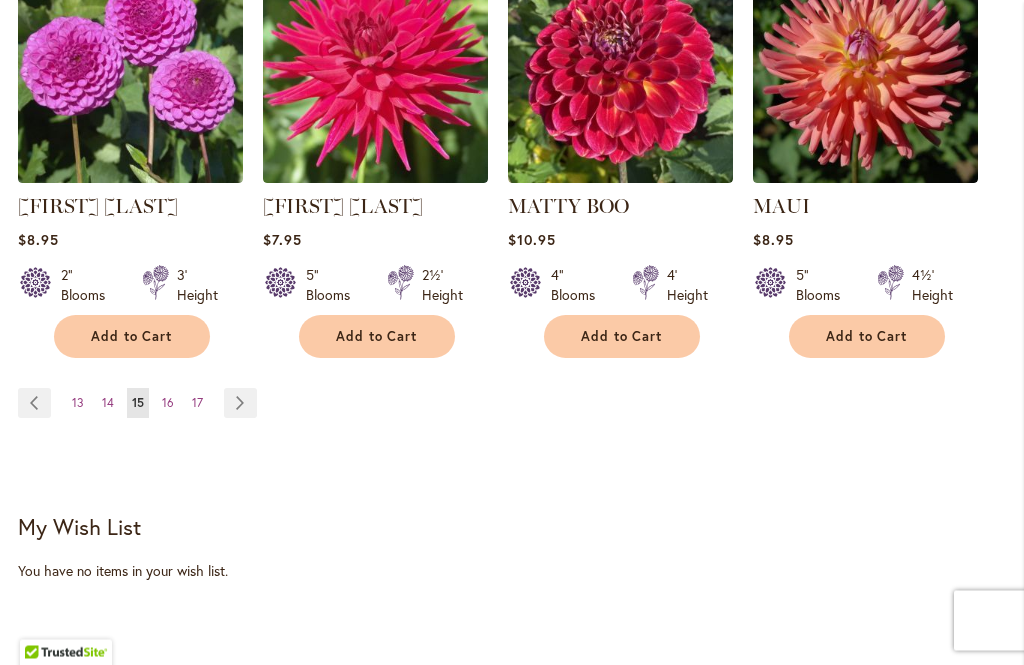 scroll, scrollTop: 1992, scrollLeft: 0, axis: vertical 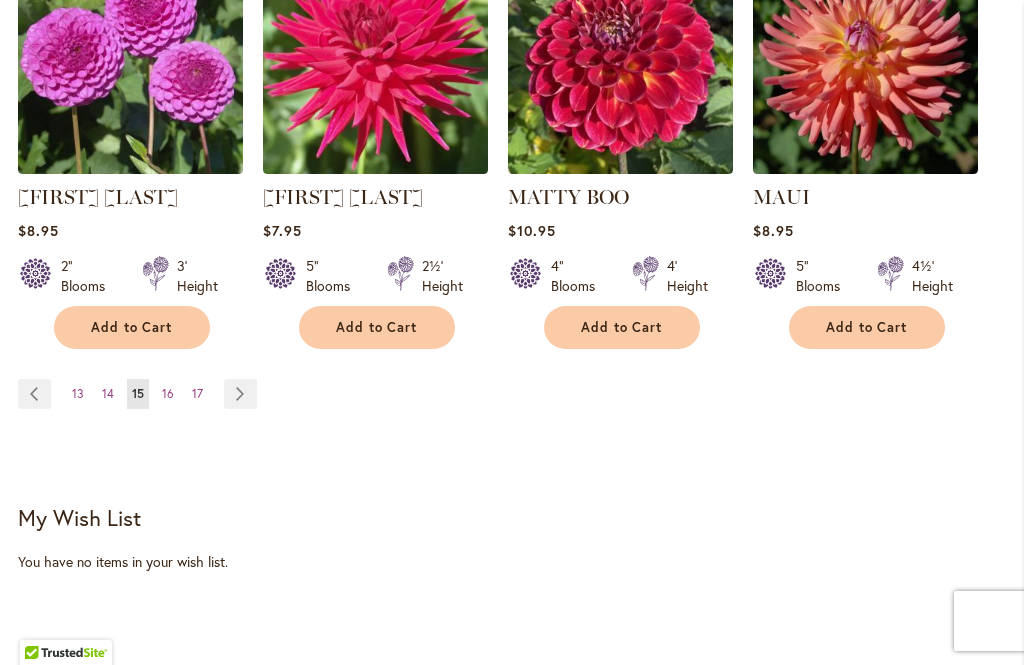click on "Page
Next" at bounding box center (240, 394) 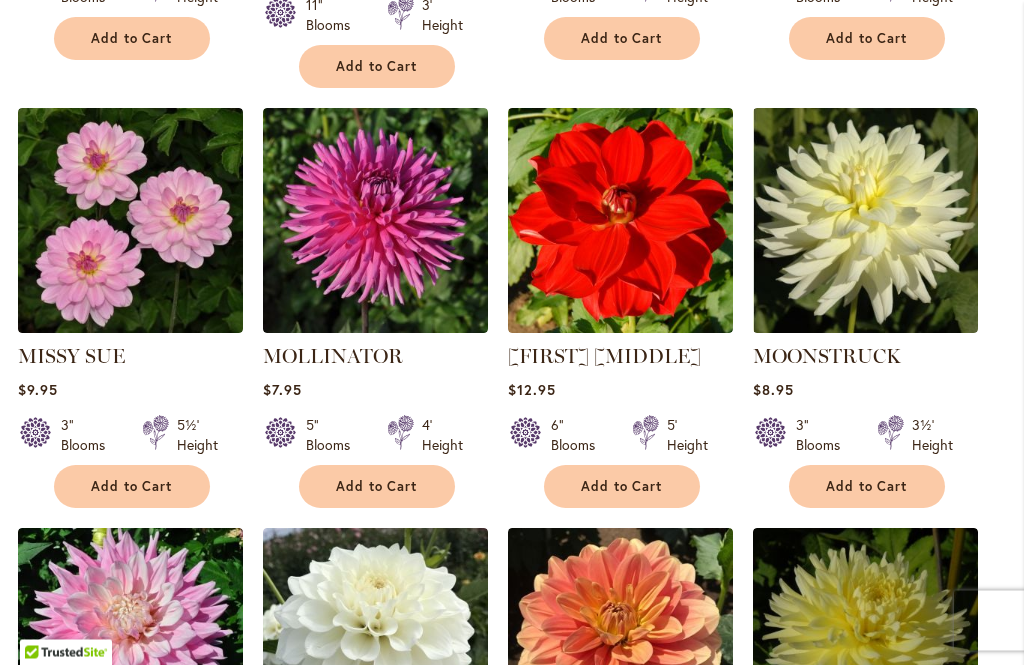 scroll, scrollTop: 1413, scrollLeft: 0, axis: vertical 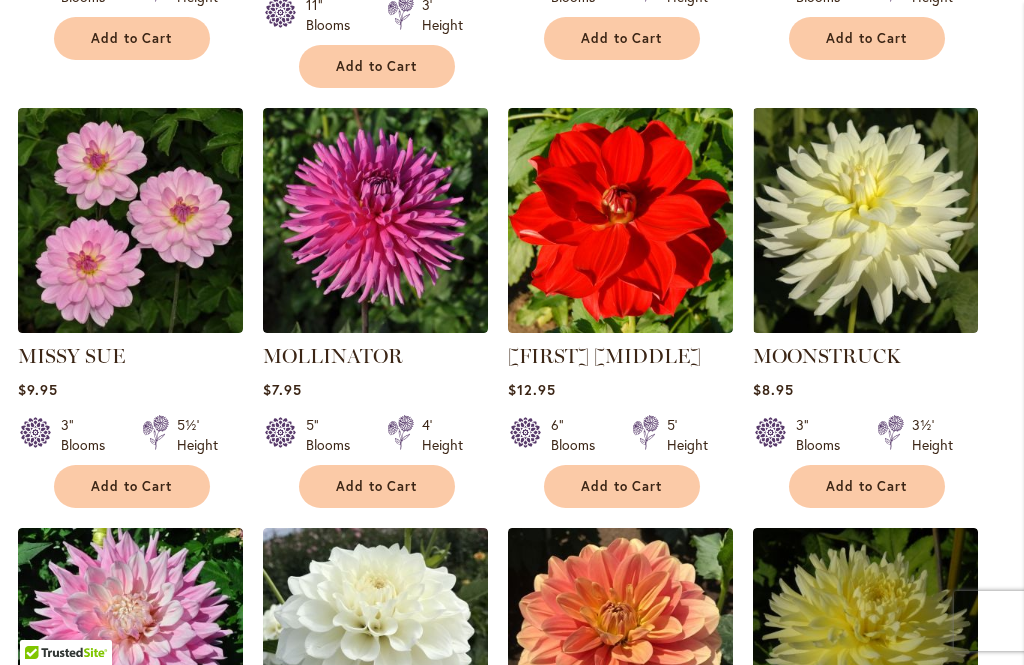 click on "Add to Cart" at bounding box center (622, 486) 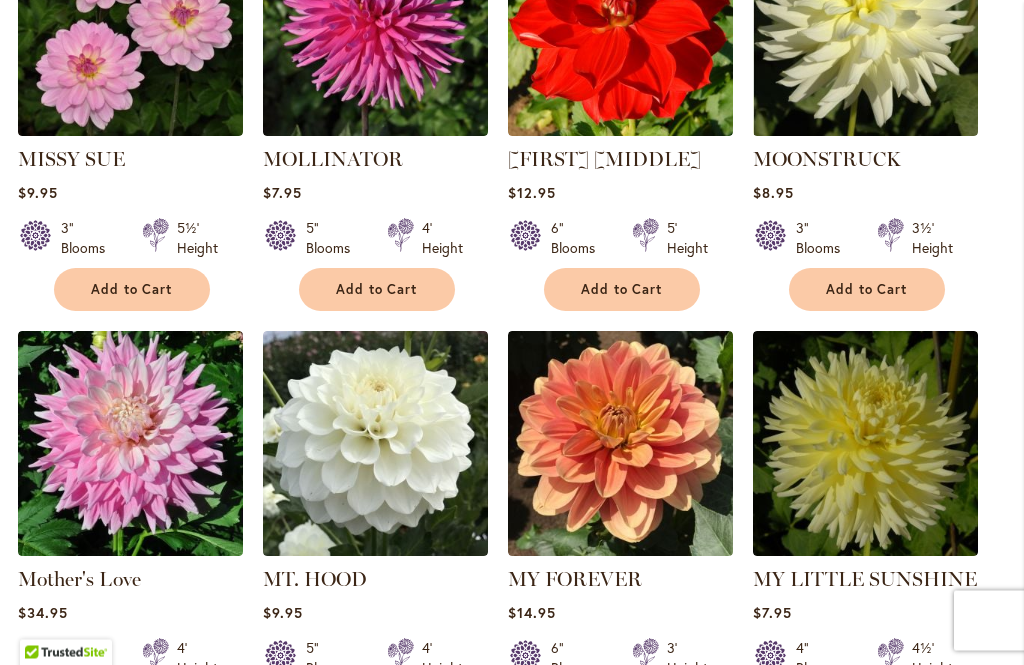 scroll, scrollTop: 1663, scrollLeft: 0, axis: vertical 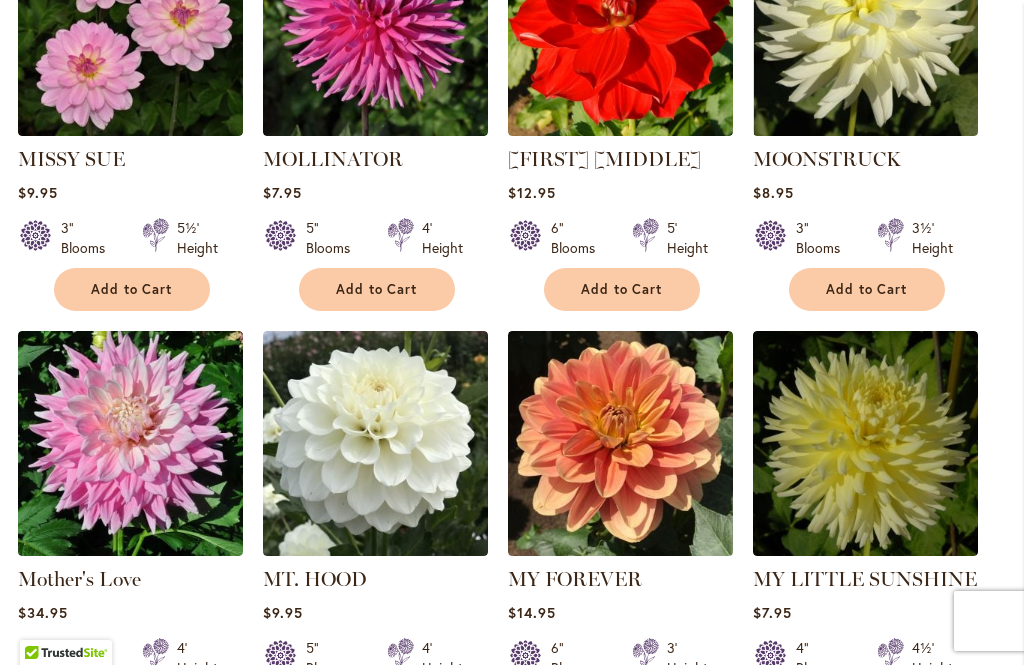 click on "Add to Cart" at bounding box center (622, 709) 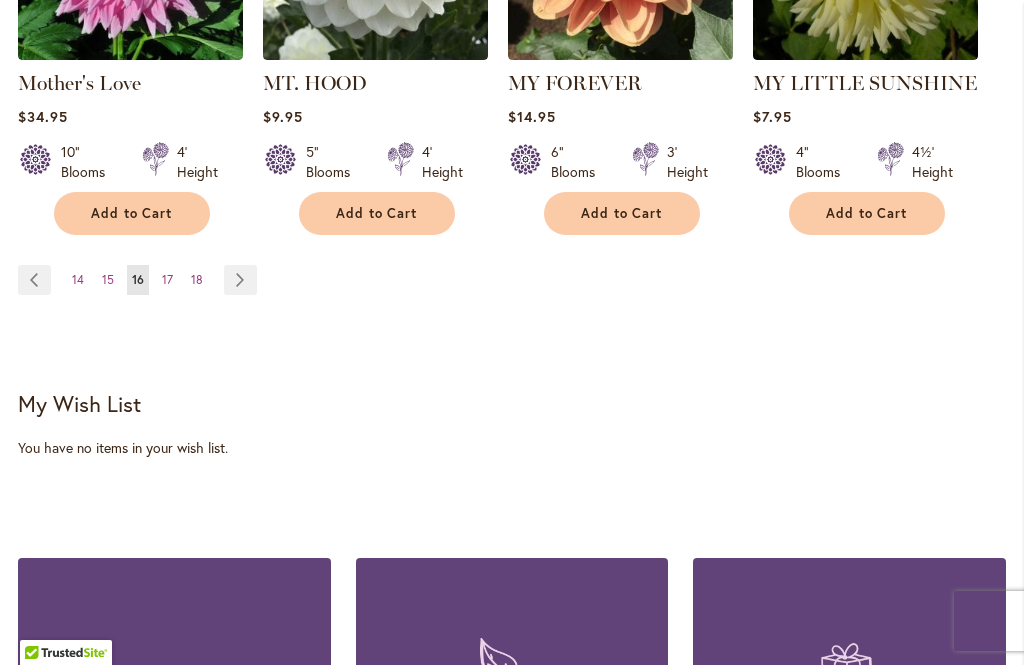 scroll, scrollTop: 2162, scrollLeft: 0, axis: vertical 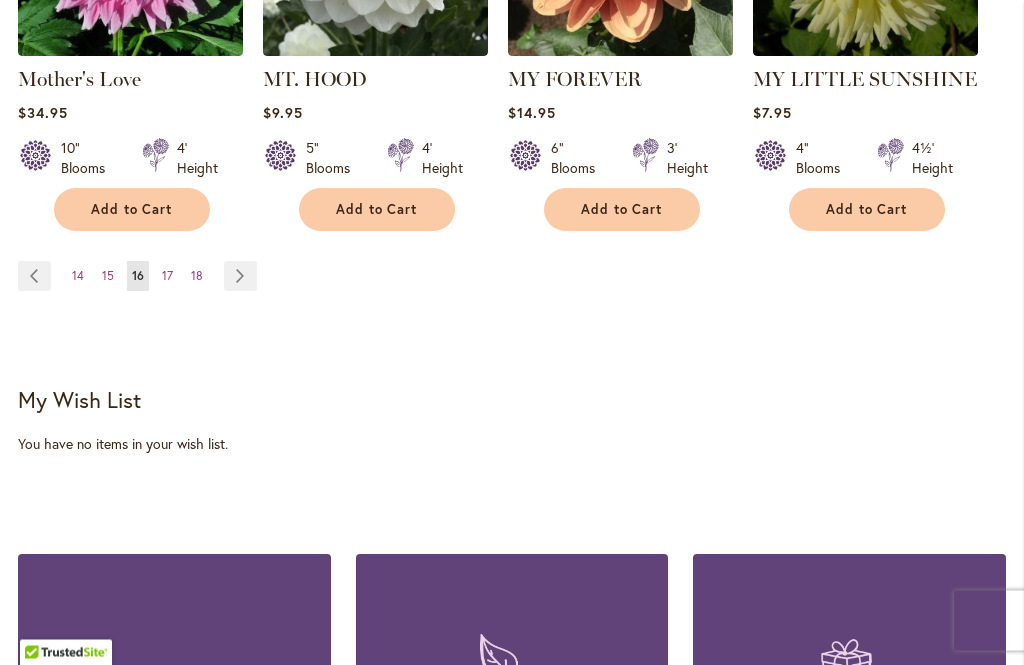 click on "Page
Next" at bounding box center (240, 277) 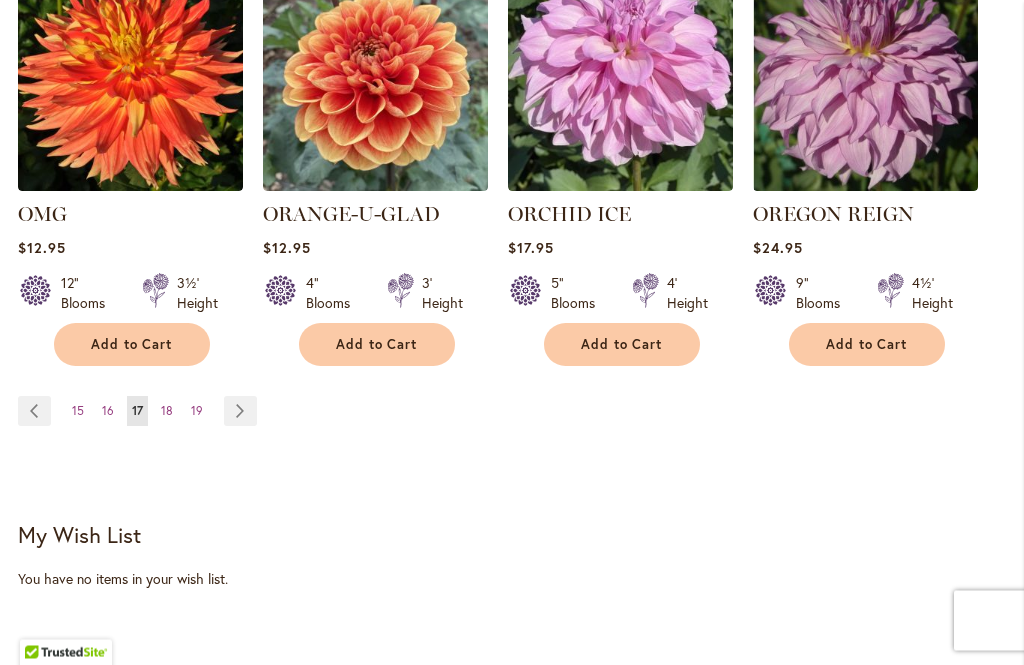 scroll, scrollTop: 1947, scrollLeft: 0, axis: vertical 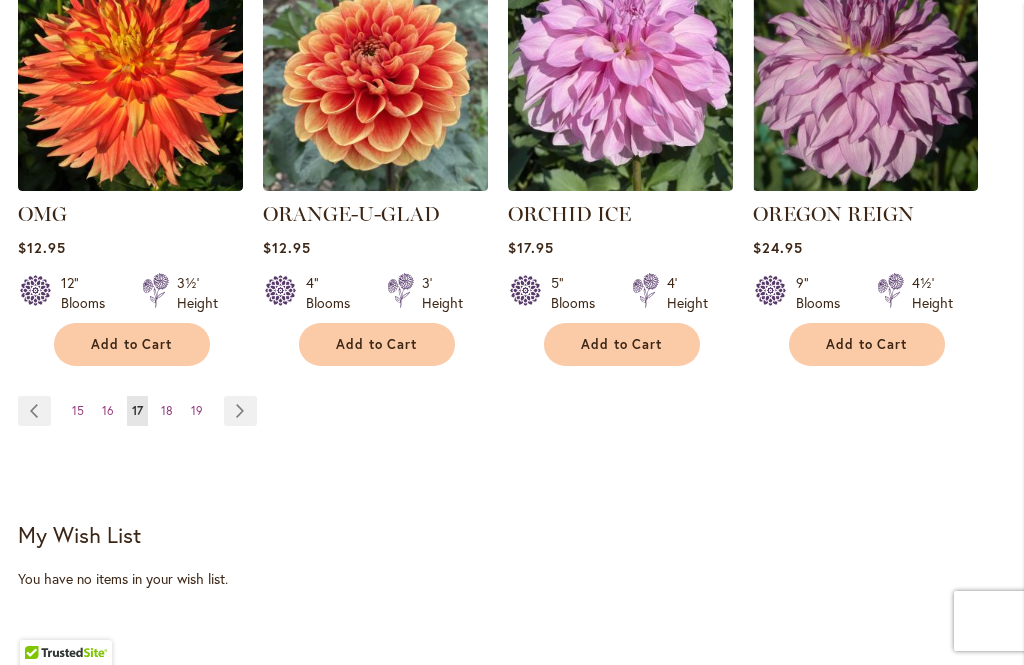 click on "Page
Next" at bounding box center [240, 411] 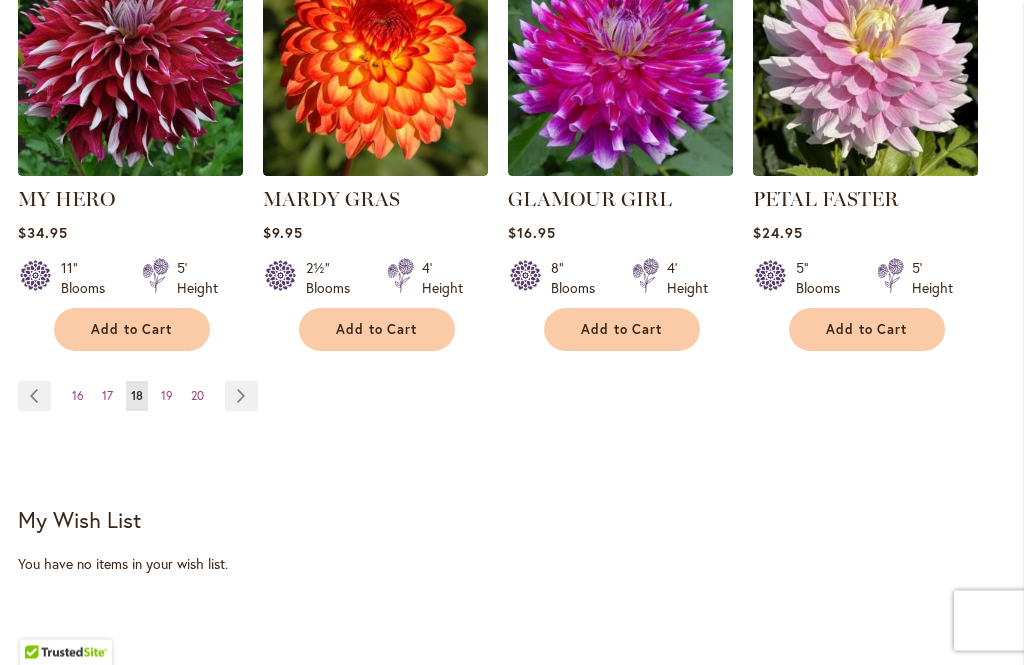scroll, scrollTop: 2023, scrollLeft: 0, axis: vertical 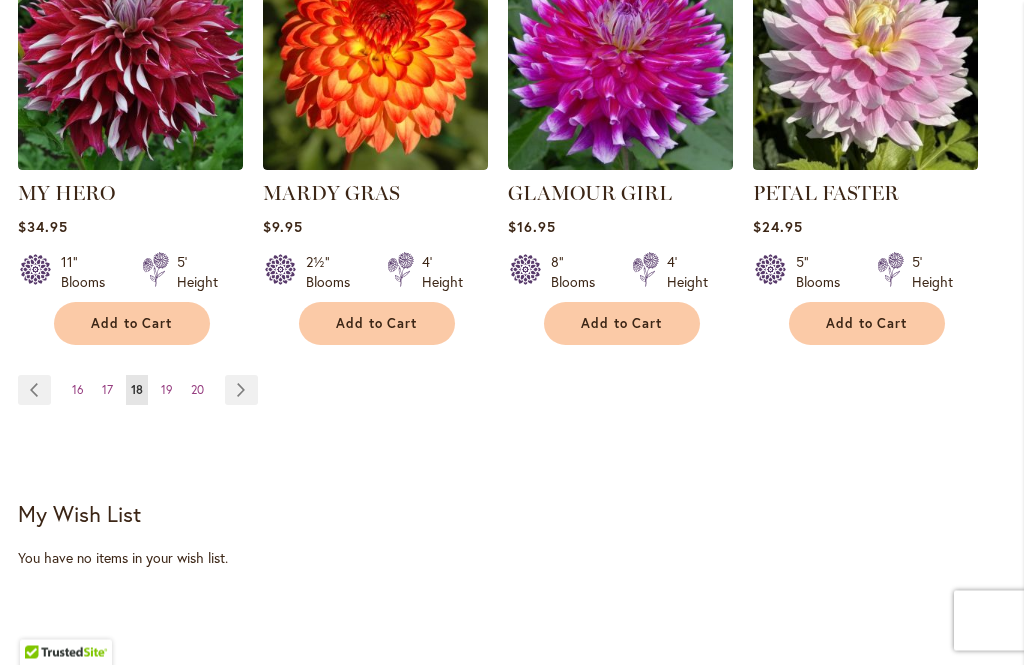 click on "Page
Next" at bounding box center (241, 391) 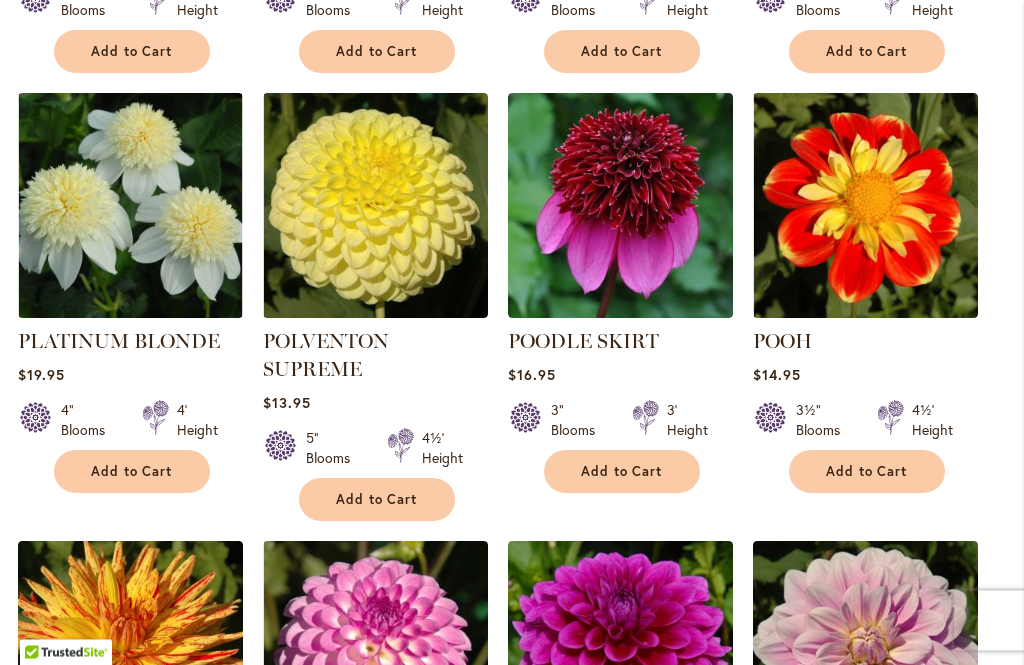 scroll, scrollTop: 1400, scrollLeft: 0, axis: vertical 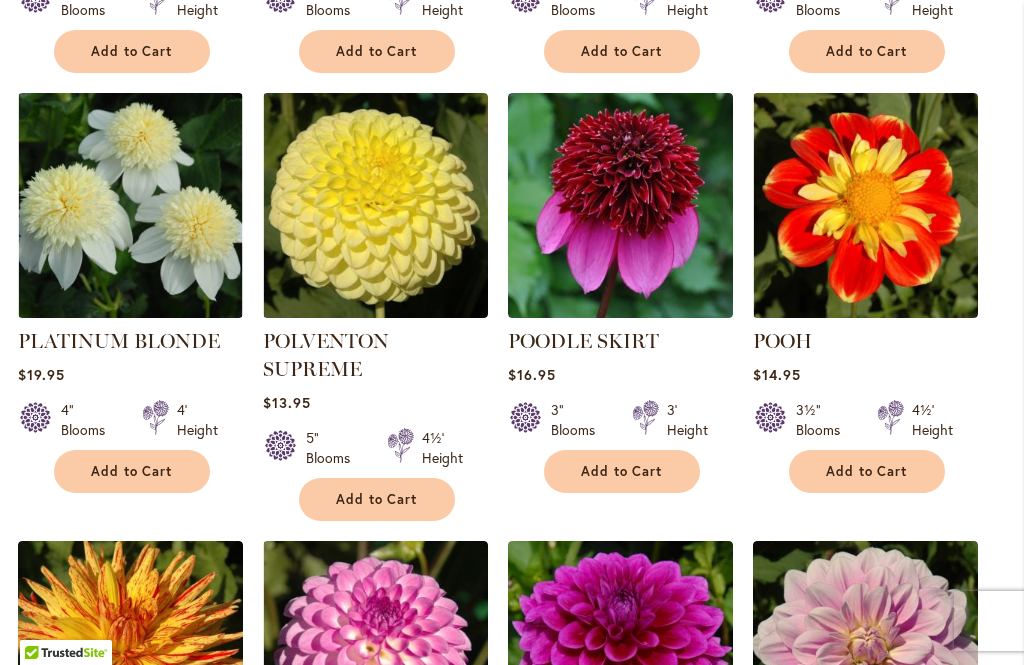 click on "Add to Cart" at bounding box center (377, 499) 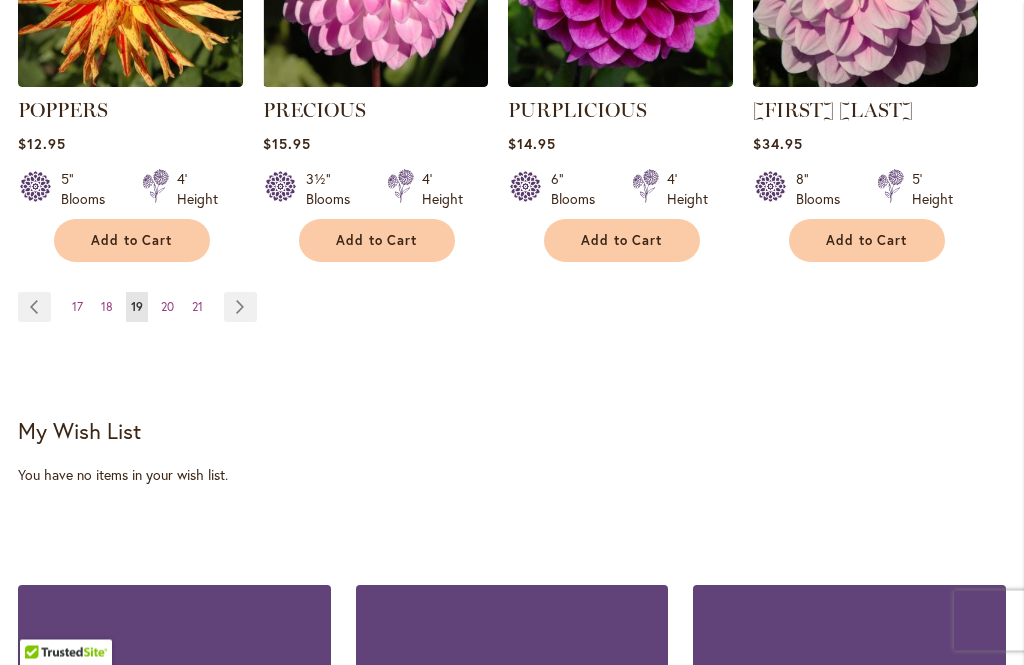 scroll, scrollTop: 2132, scrollLeft: 0, axis: vertical 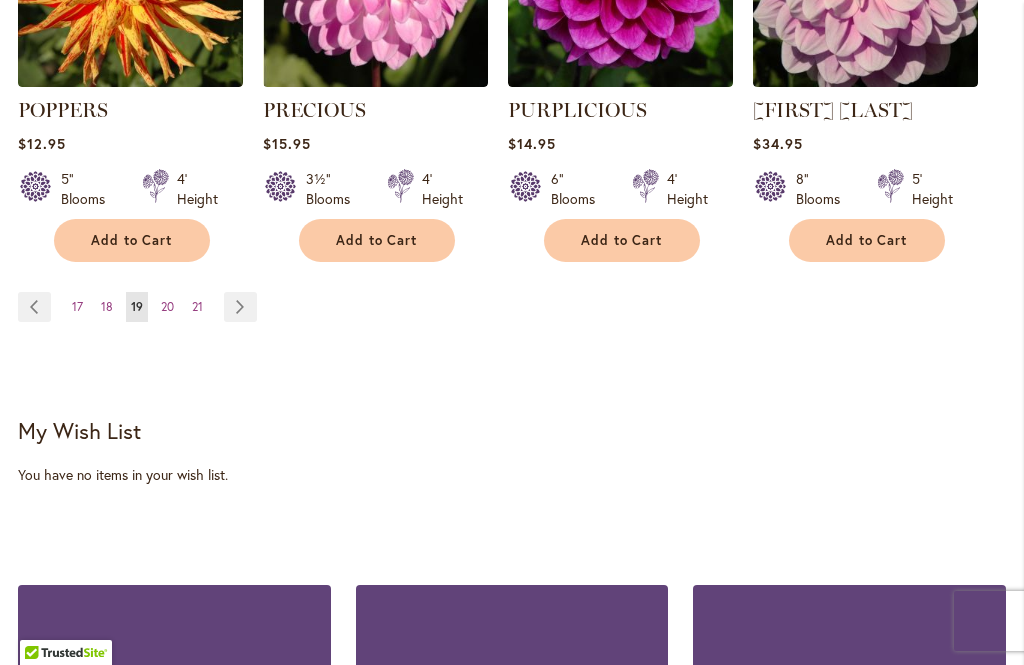click on "Page
Next" at bounding box center (240, 307) 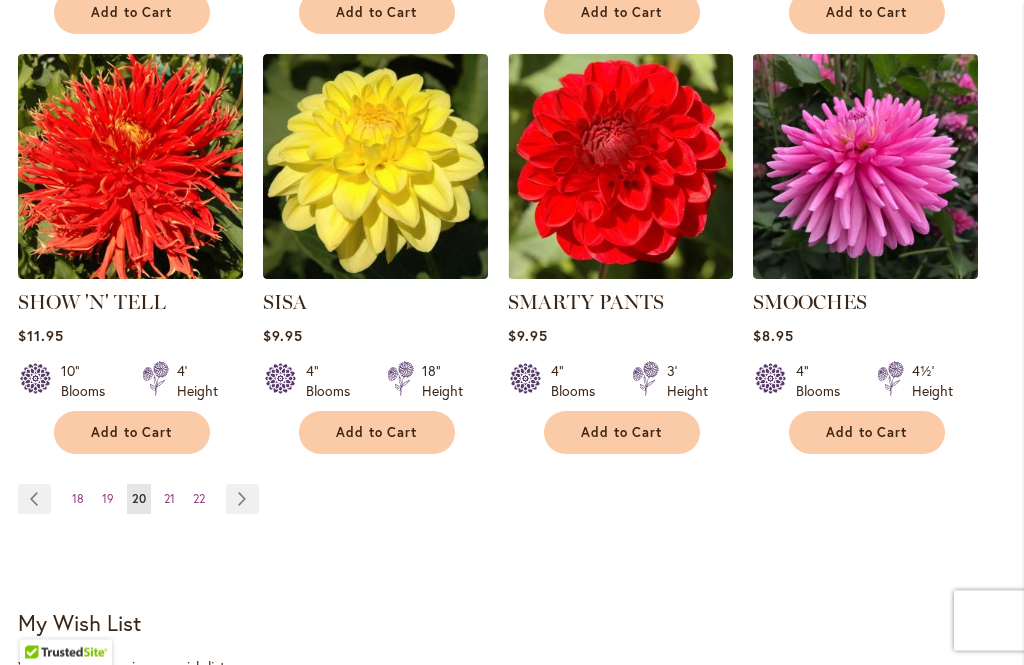 scroll, scrollTop: 1859, scrollLeft: 0, axis: vertical 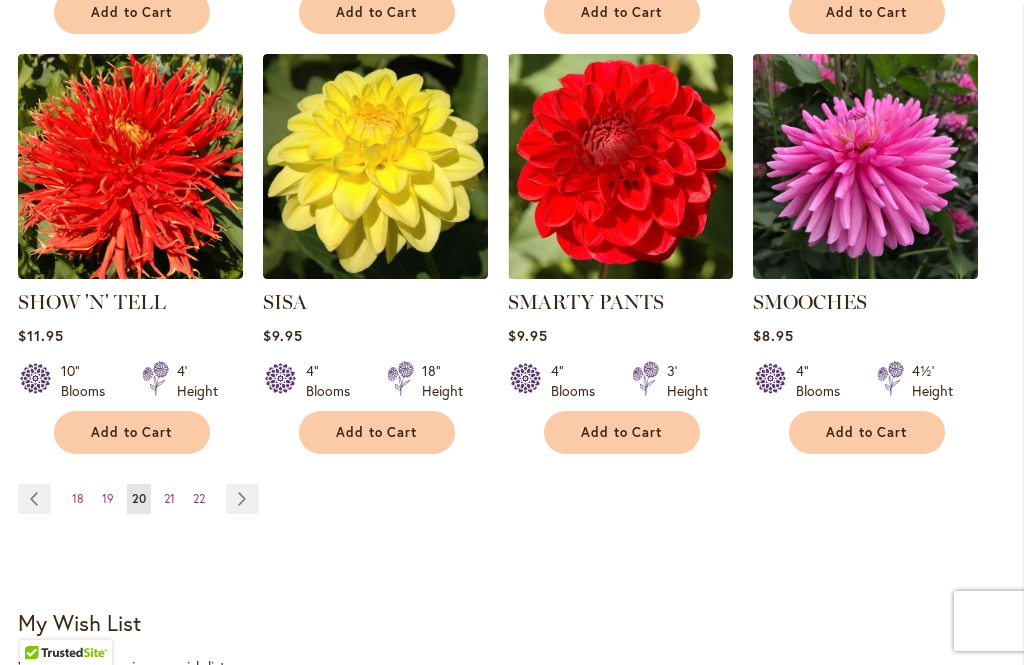 click on "Page
Next" at bounding box center (242, 499) 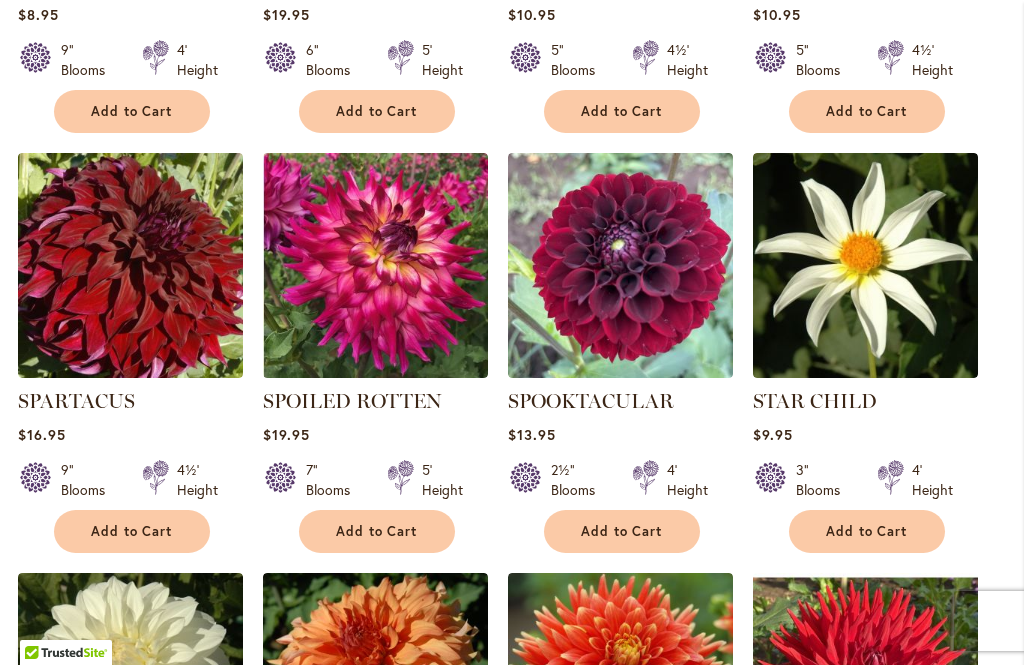 scroll, scrollTop: 928, scrollLeft: 0, axis: vertical 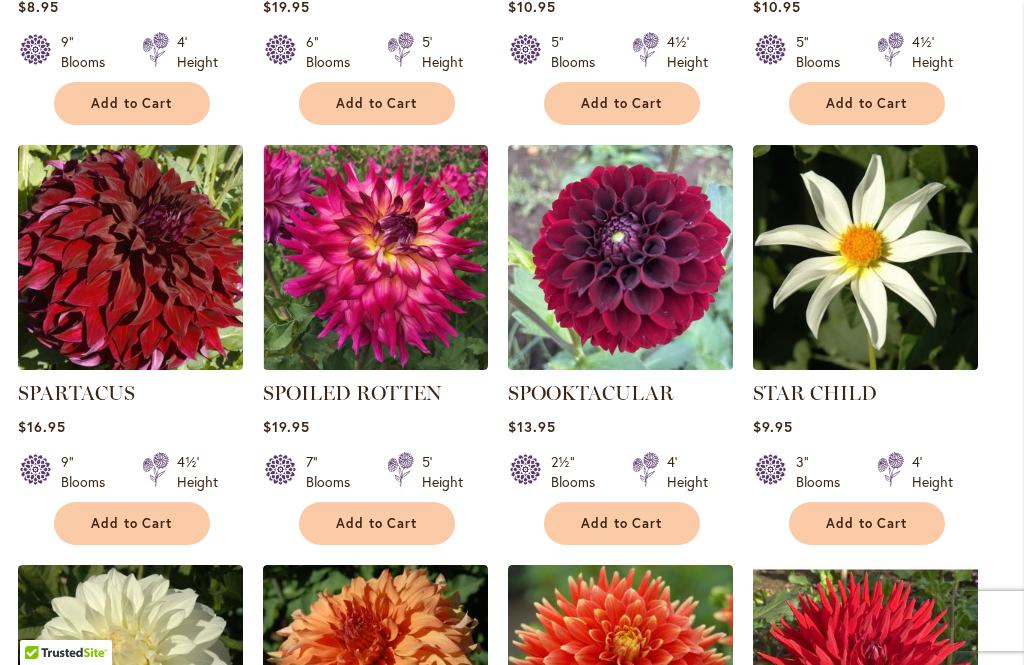 click on "Add to Cart" at bounding box center (867, 523) 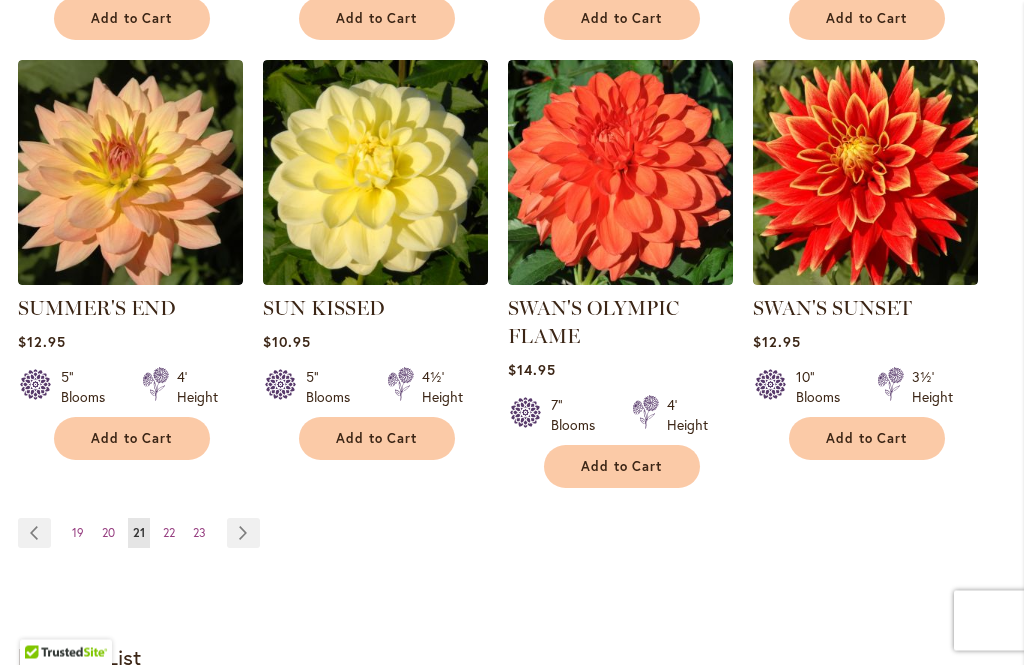 scroll, scrollTop: 1906, scrollLeft: 0, axis: vertical 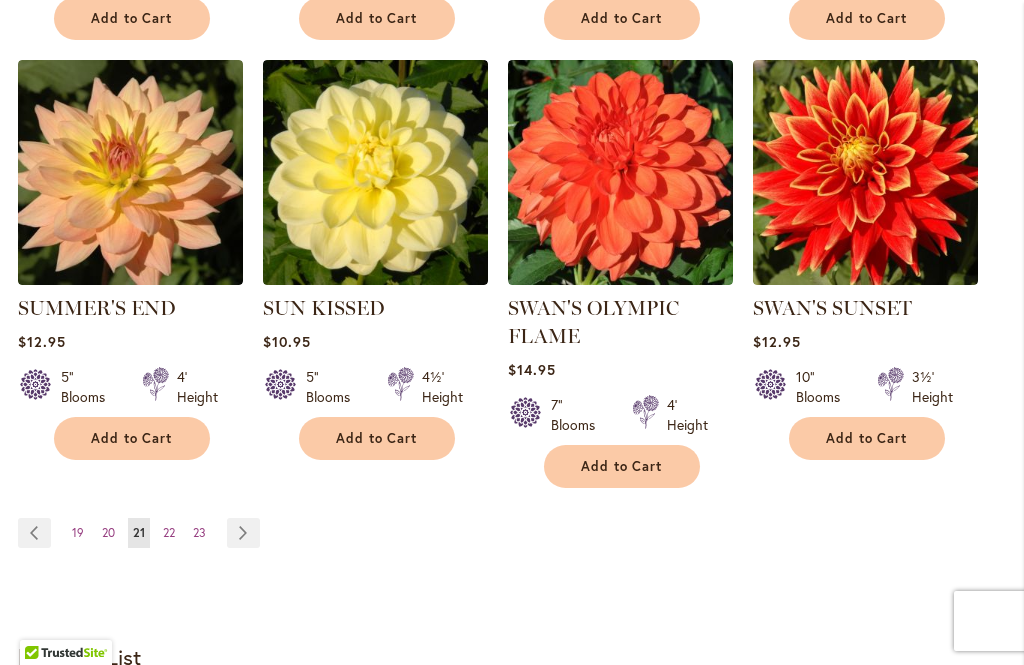 click on "Page
Next" at bounding box center [243, 533] 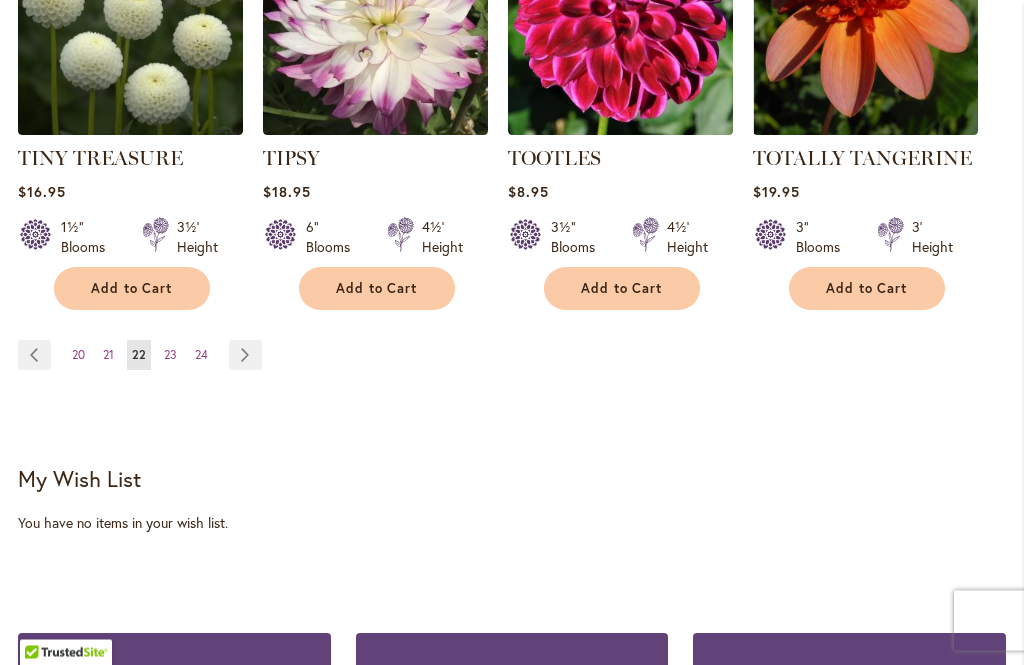 scroll, scrollTop: 2003, scrollLeft: 0, axis: vertical 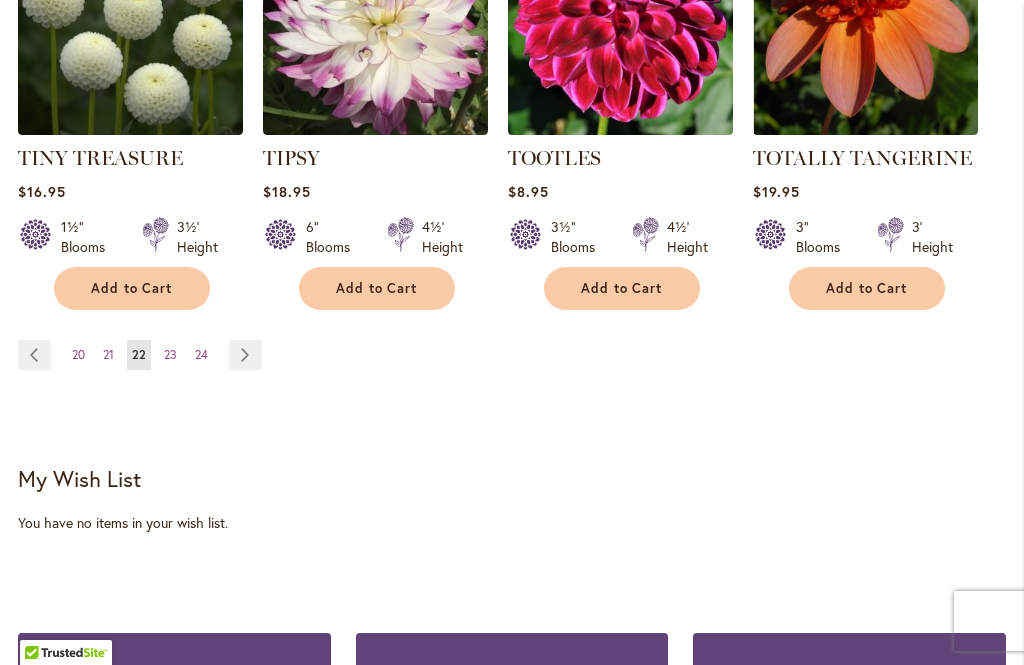 click on "Page
Next" at bounding box center [245, 355] 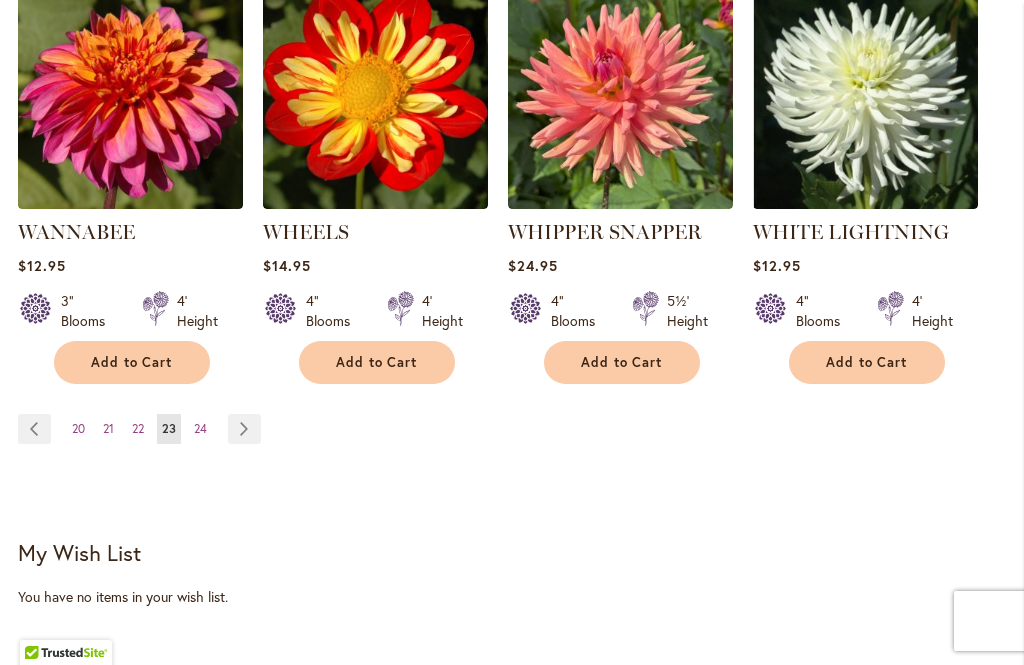 scroll, scrollTop: 1926, scrollLeft: 0, axis: vertical 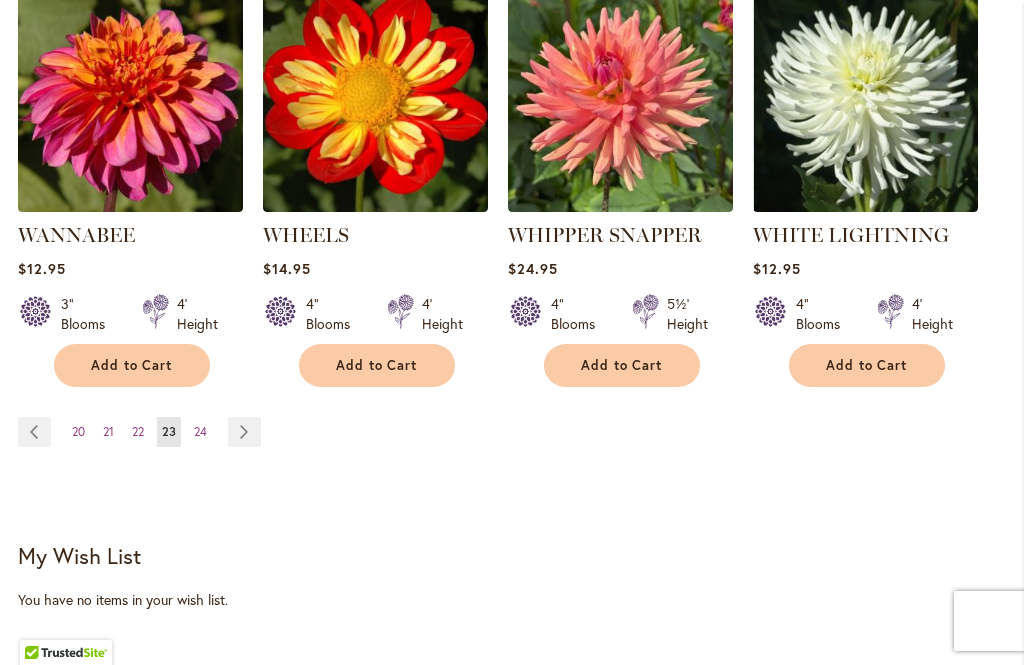 click on "Page
Next" at bounding box center [244, 432] 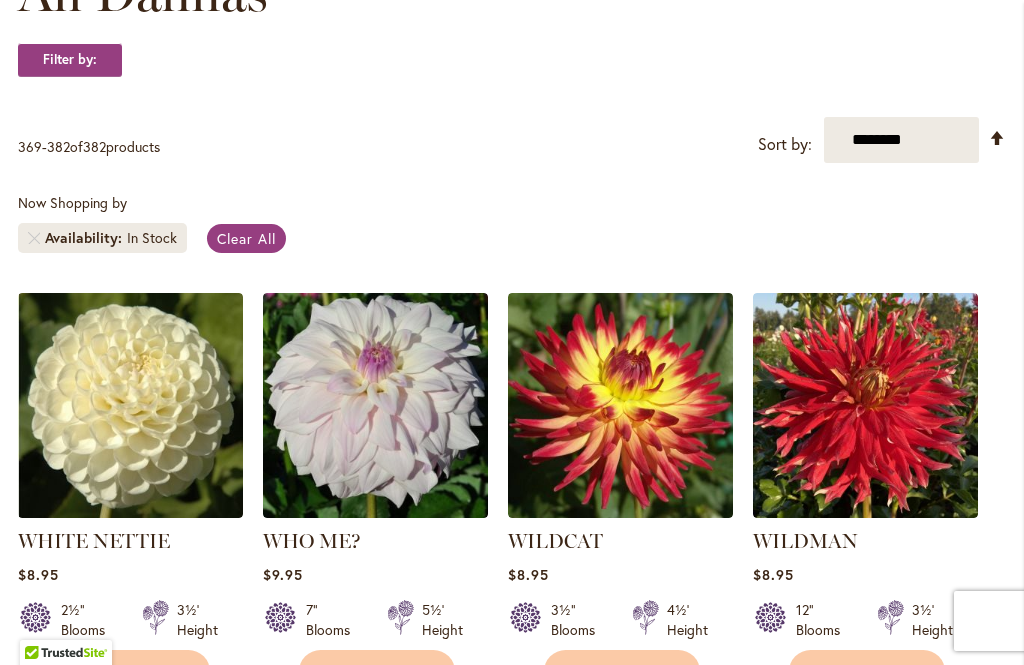 scroll, scrollTop: 360, scrollLeft: 0, axis: vertical 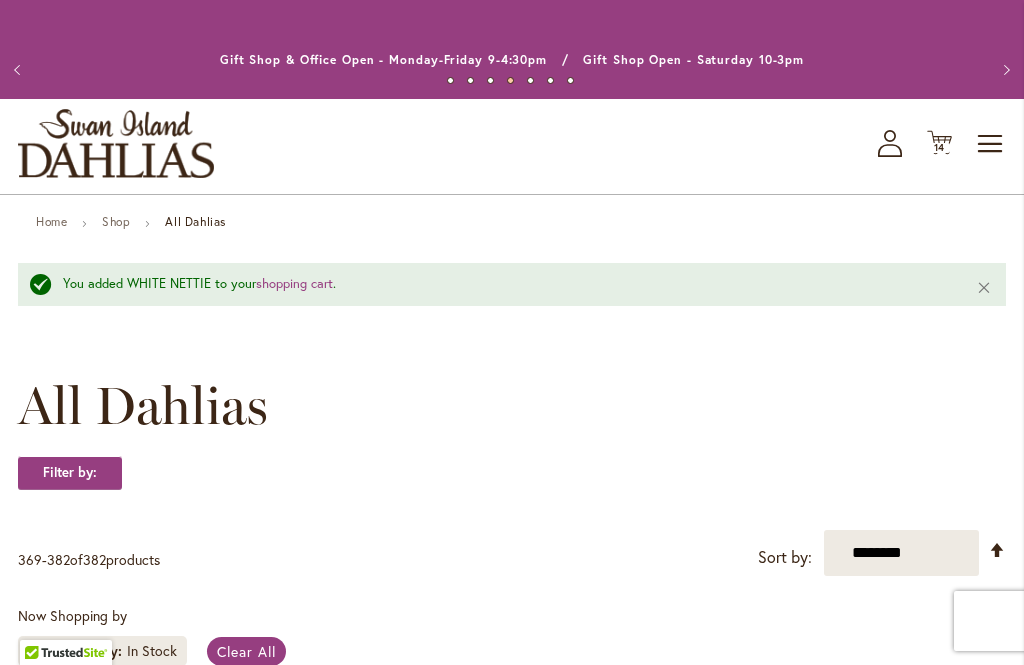 click 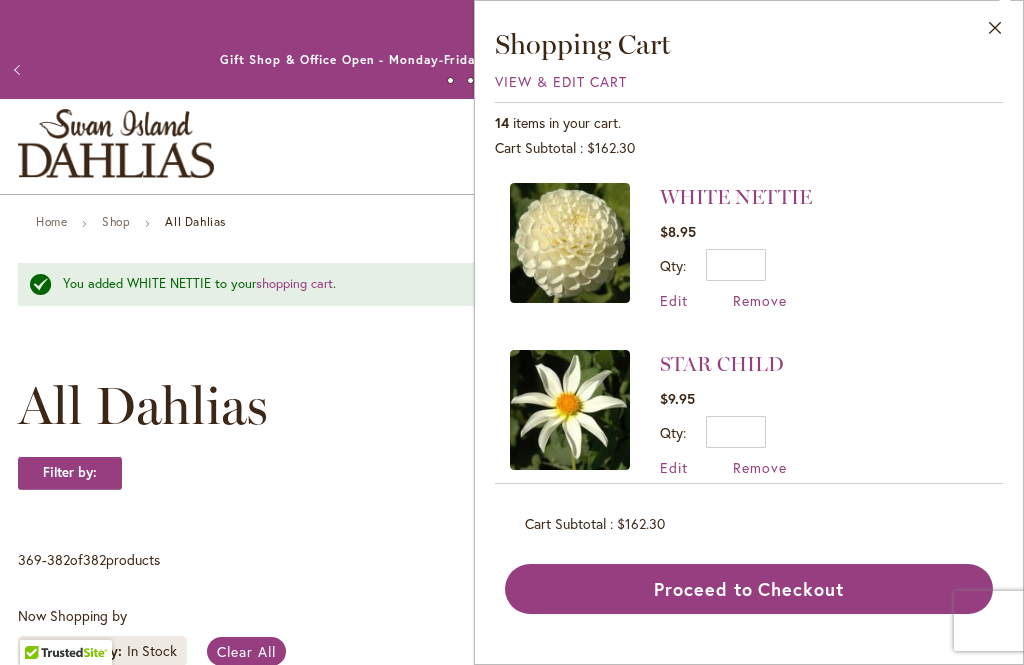 click on "STAR CHILD
$9.95
Qty
*
Update
Edit
Remove" at bounding box center [749, 413] 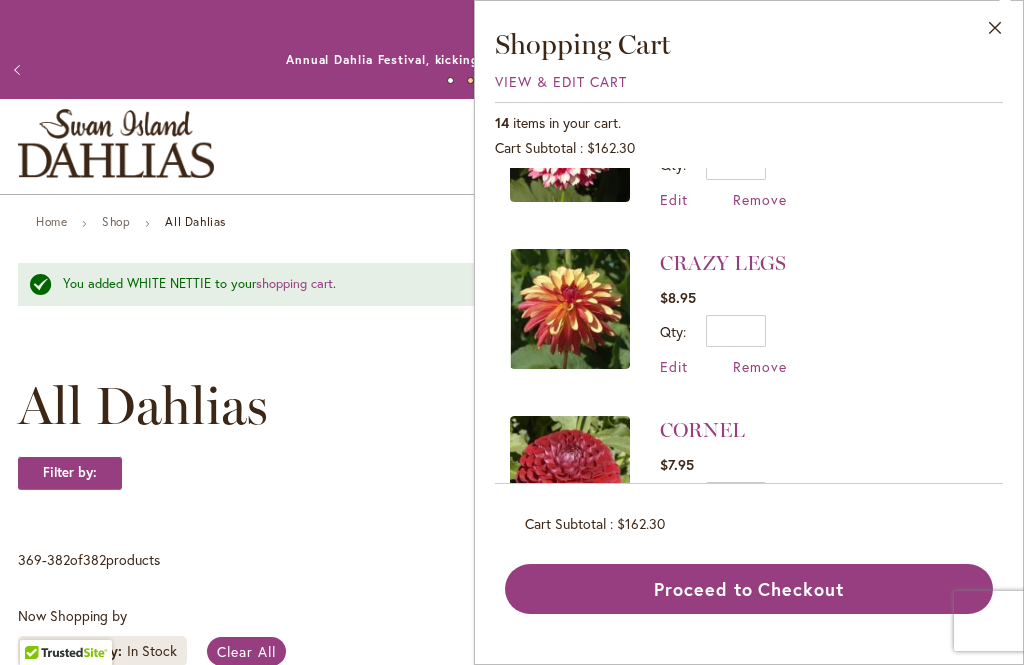 scroll, scrollTop: 1605, scrollLeft: 0, axis: vertical 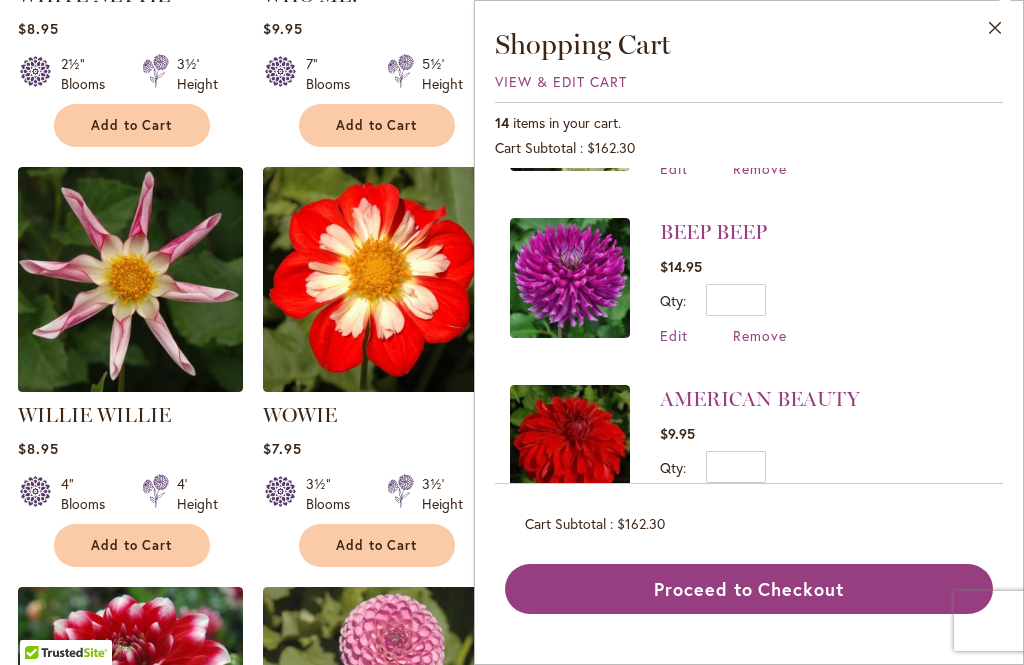 click on "Proceed to Checkout" at bounding box center (749, 589) 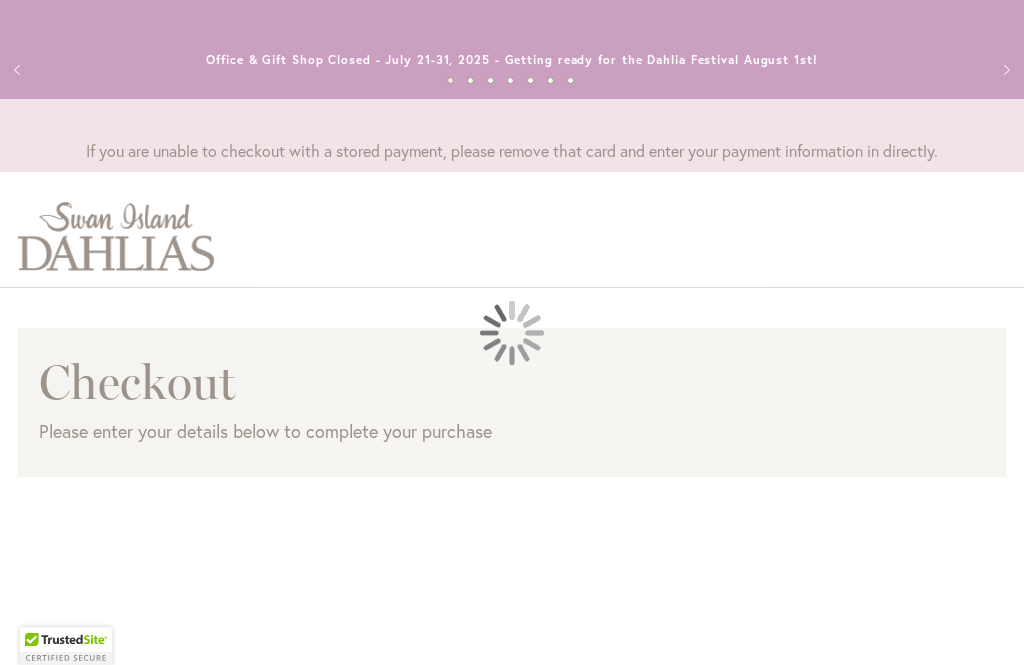 scroll, scrollTop: 0, scrollLeft: 0, axis: both 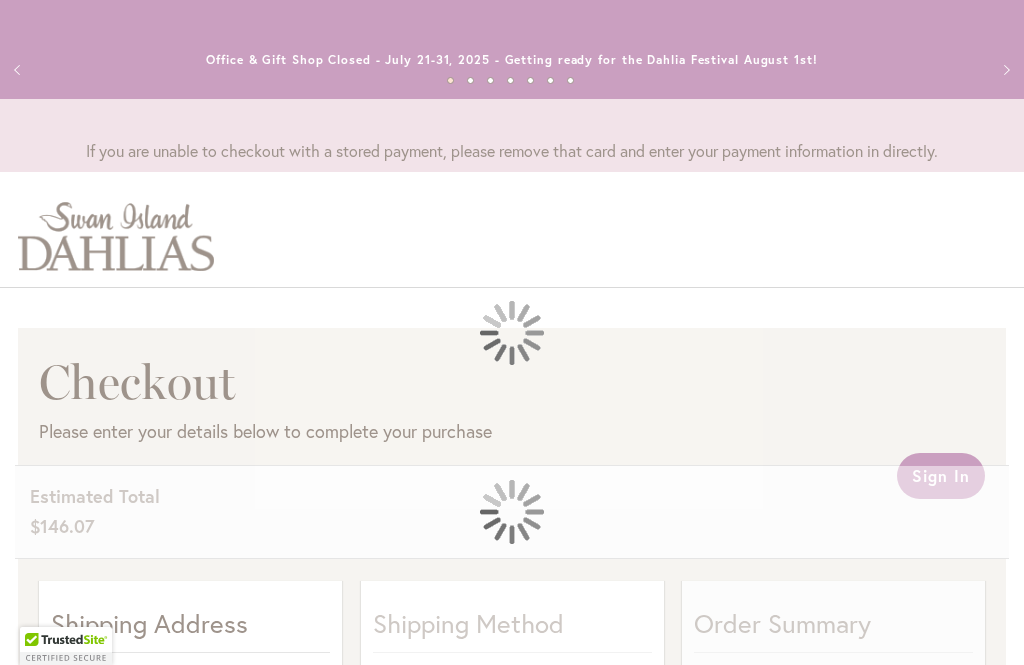 select on "**" 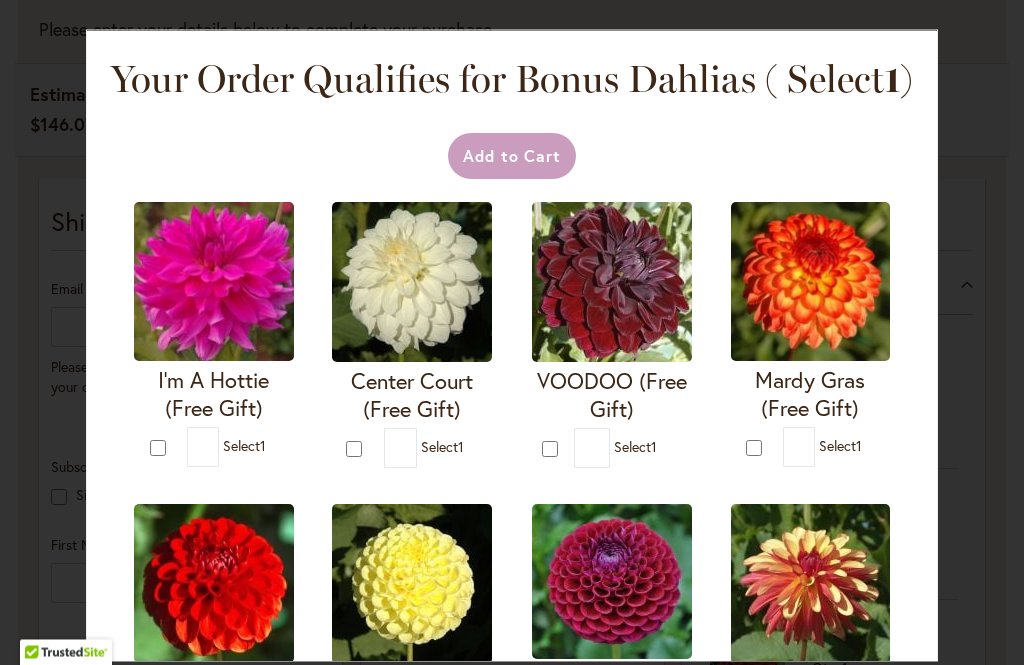 scroll, scrollTop: 402, scrollLeft: 0, axis: vertical 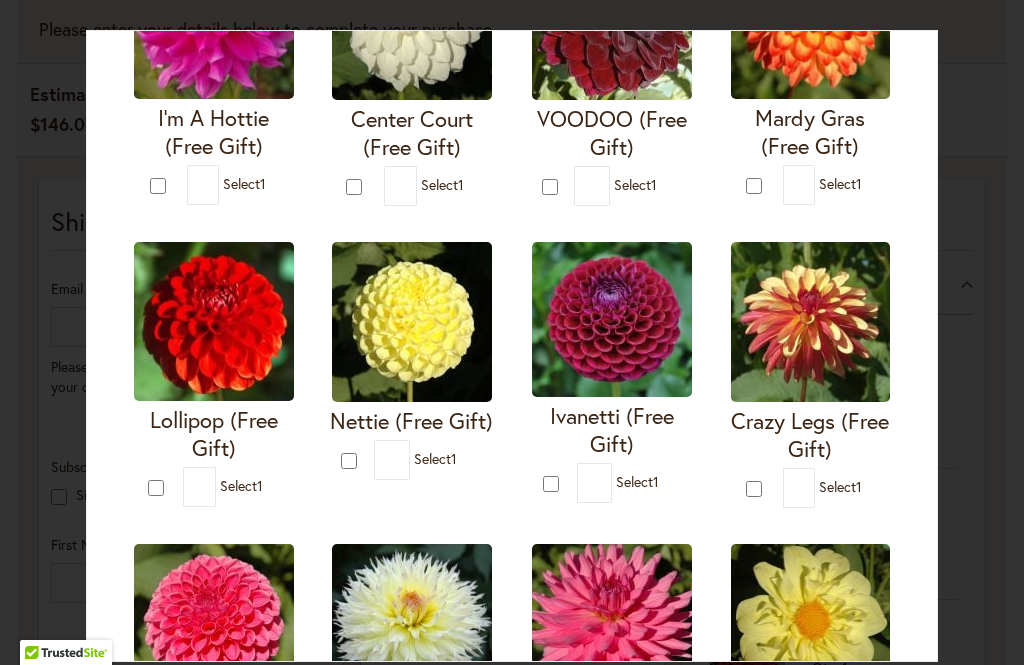 click at bounding box center [756, 488] 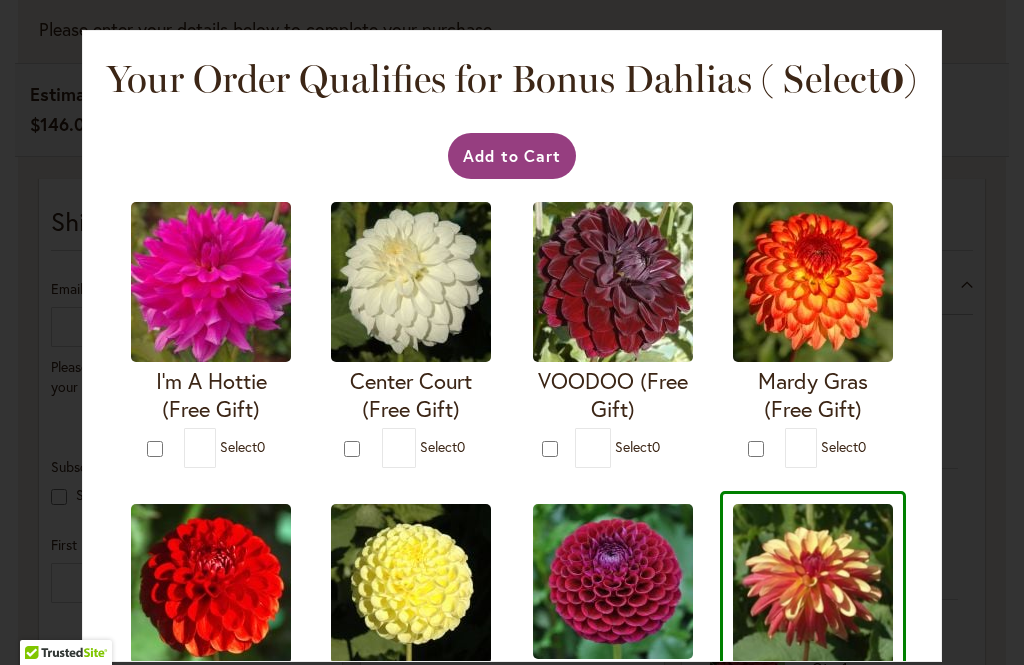 scroll, scrollTop: 0, scrollLeft: 0, axis: both 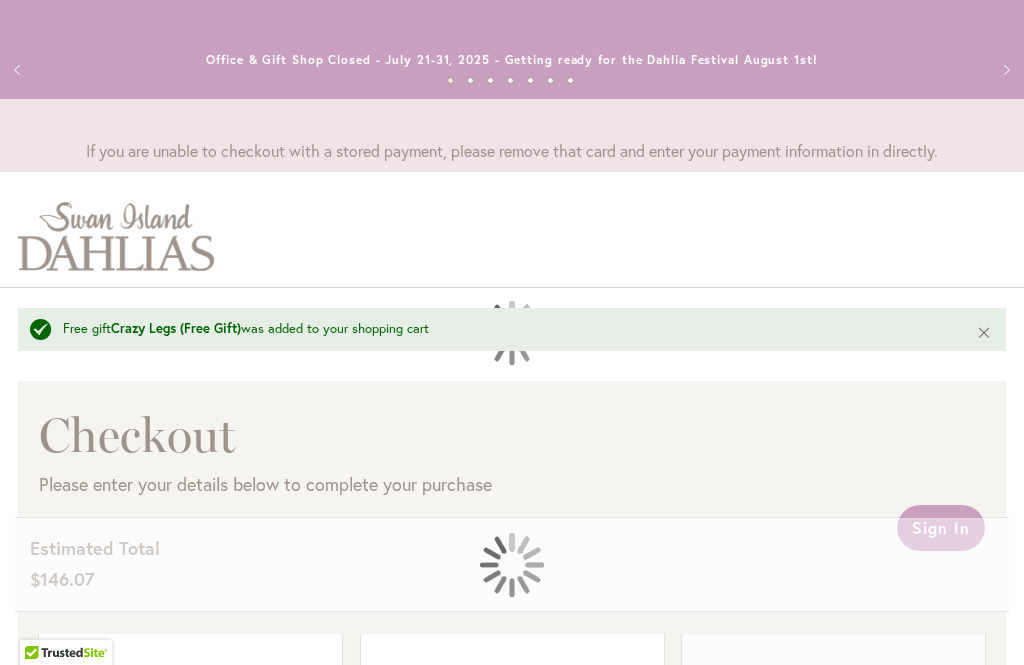 select on "**" 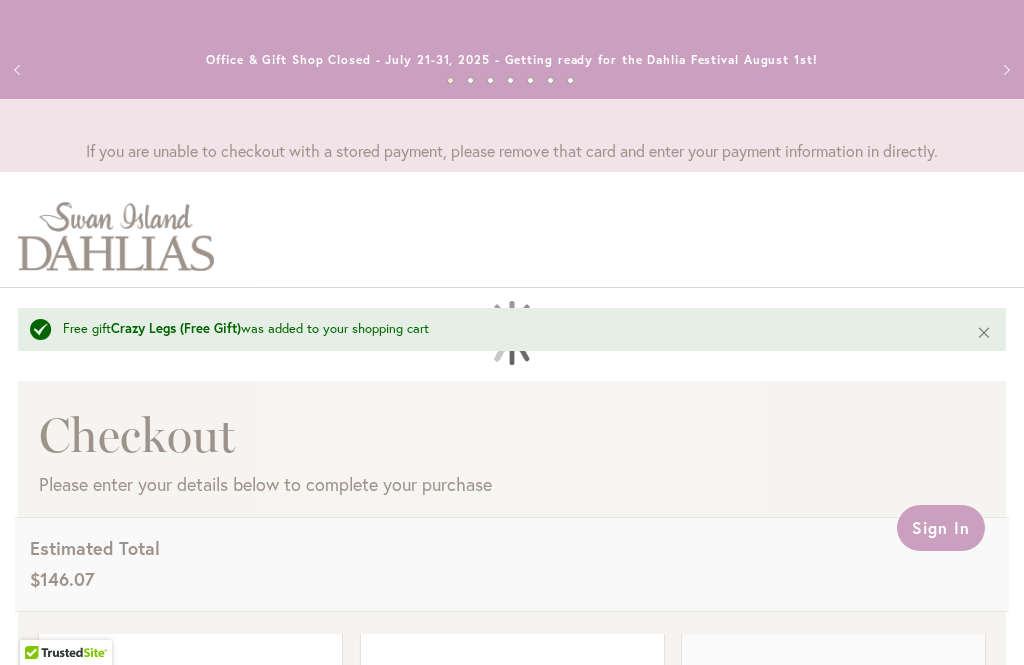 scroll, scrollTop: 466, scrollLeft: 0, axis: vertical 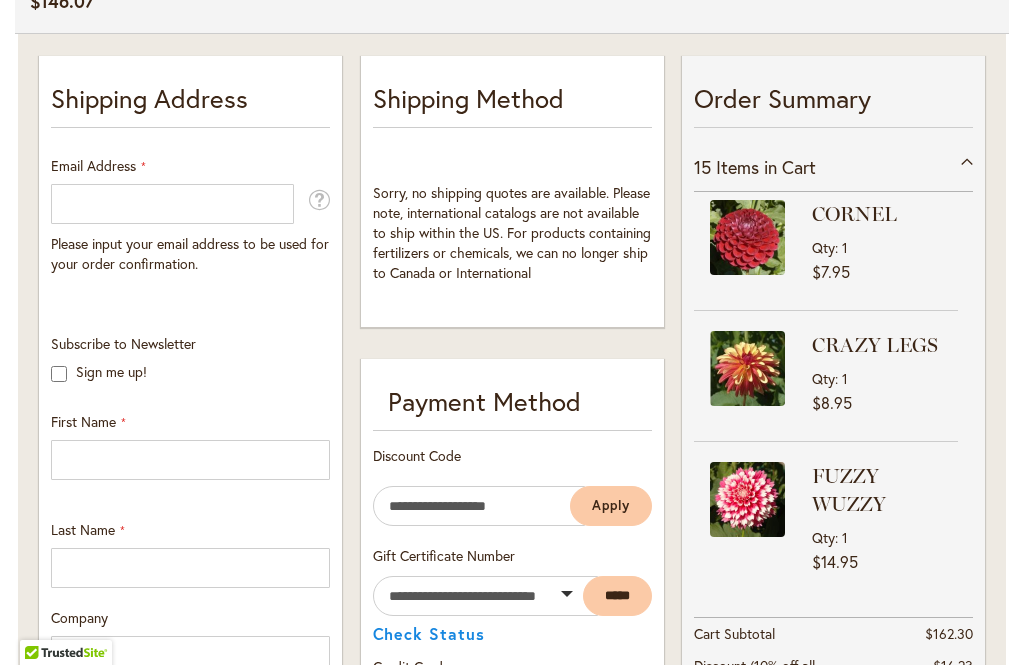 click on "Qty
1" at bounding box center [882, 378] 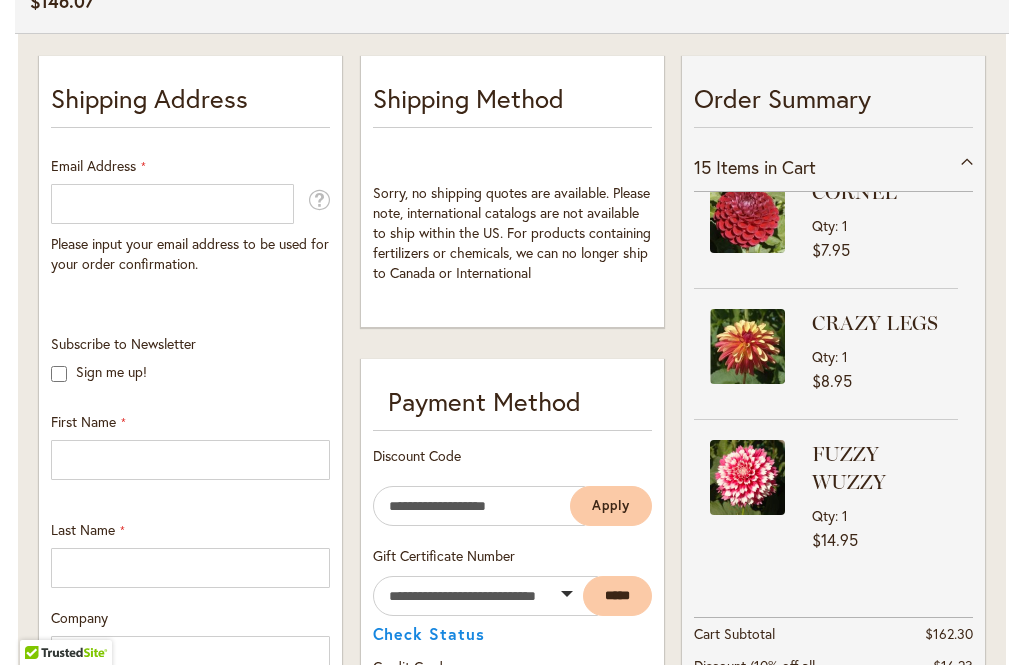 scroll, scrollTop: 320, scrollLeft: 0, axis: vertical 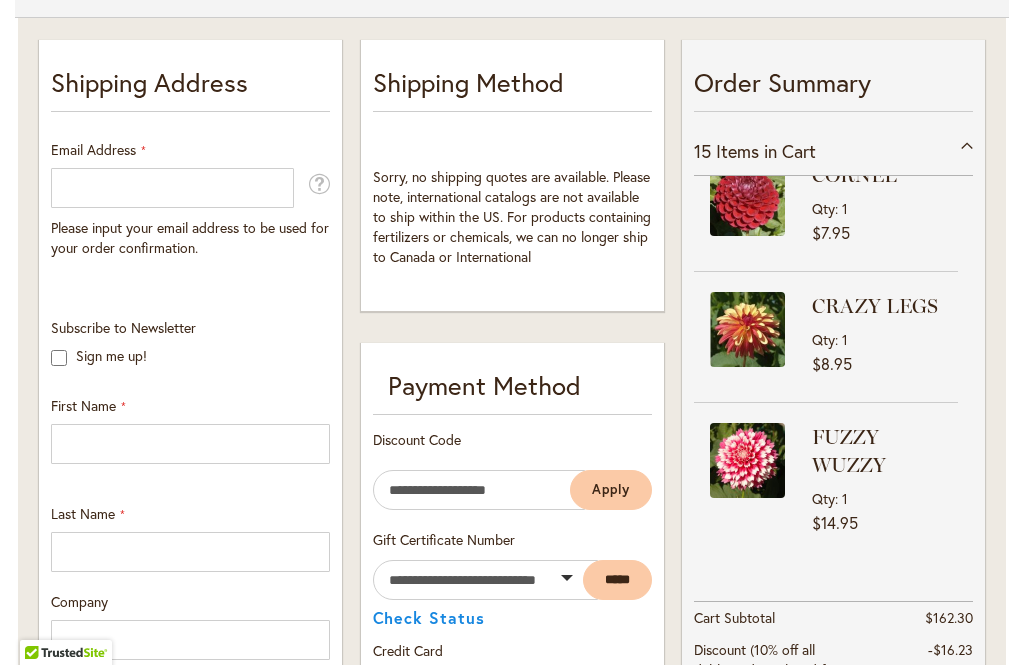 click at bounding box center (747, 329) 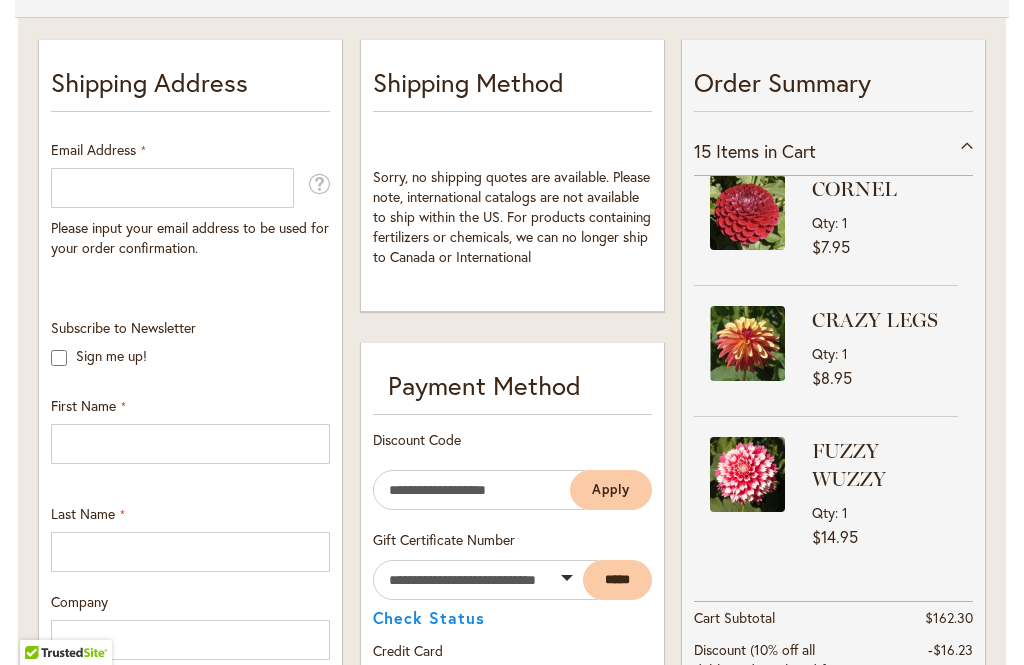 scroll, scrollTop: 301, scrollLeft: 0, axis: vertical 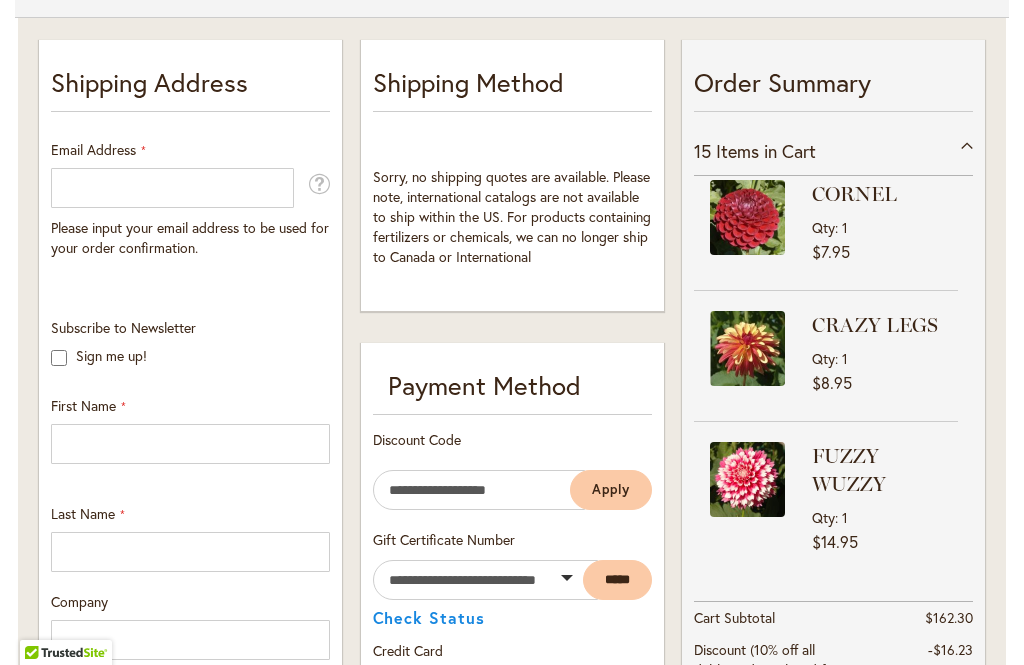 click on "Qty
1" at bounding box center [882, 358] 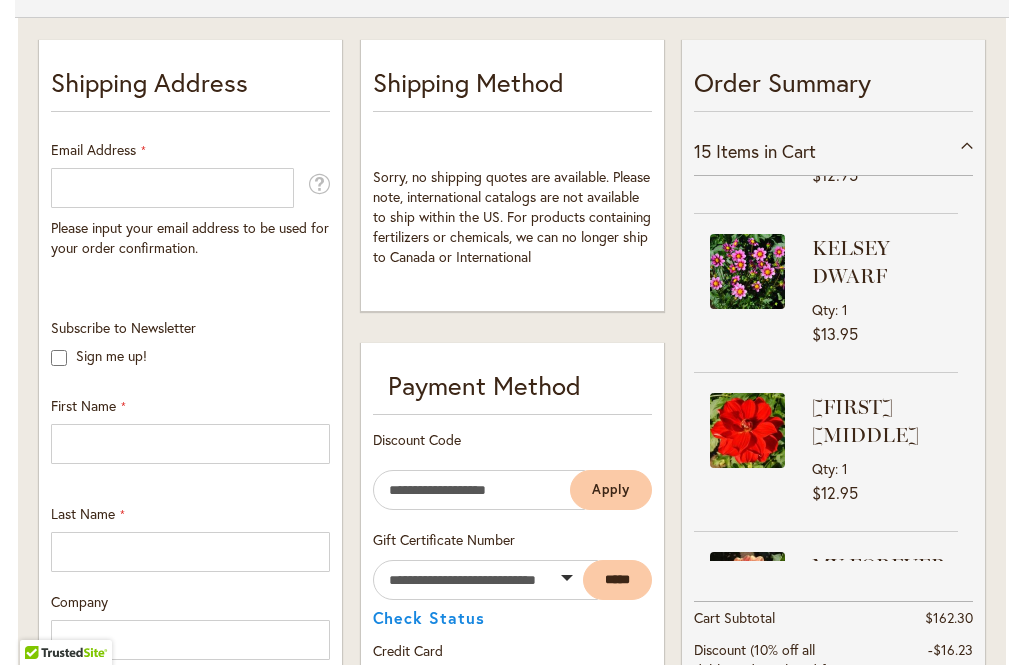 scroll, scrollTop: 1147, scrollLeft: 0, axis: vertical 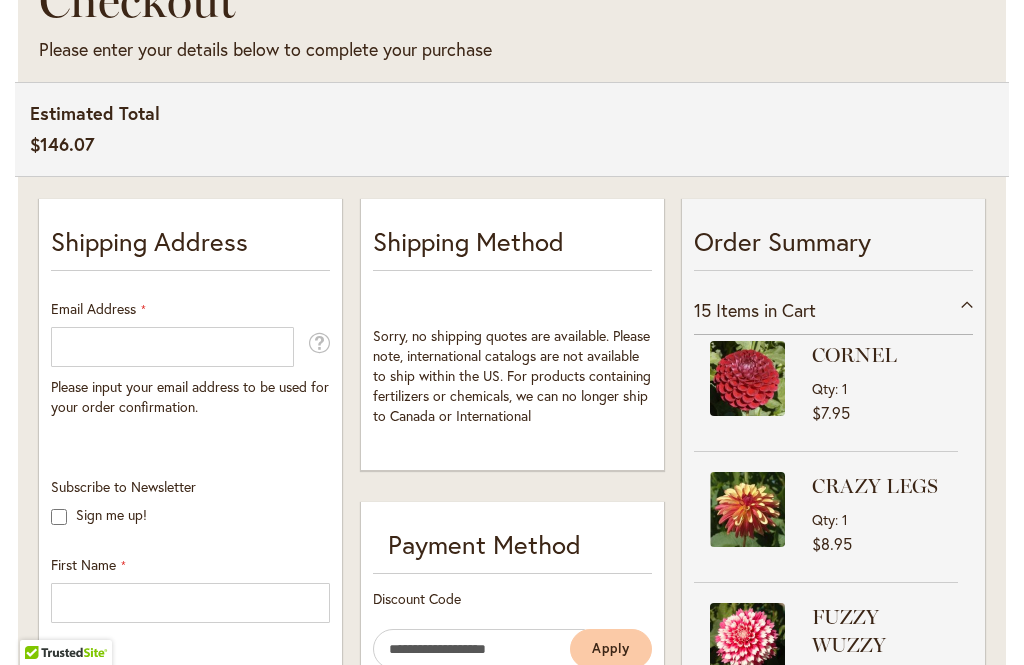 click on "$8.95" at bounding box center [832, 543] 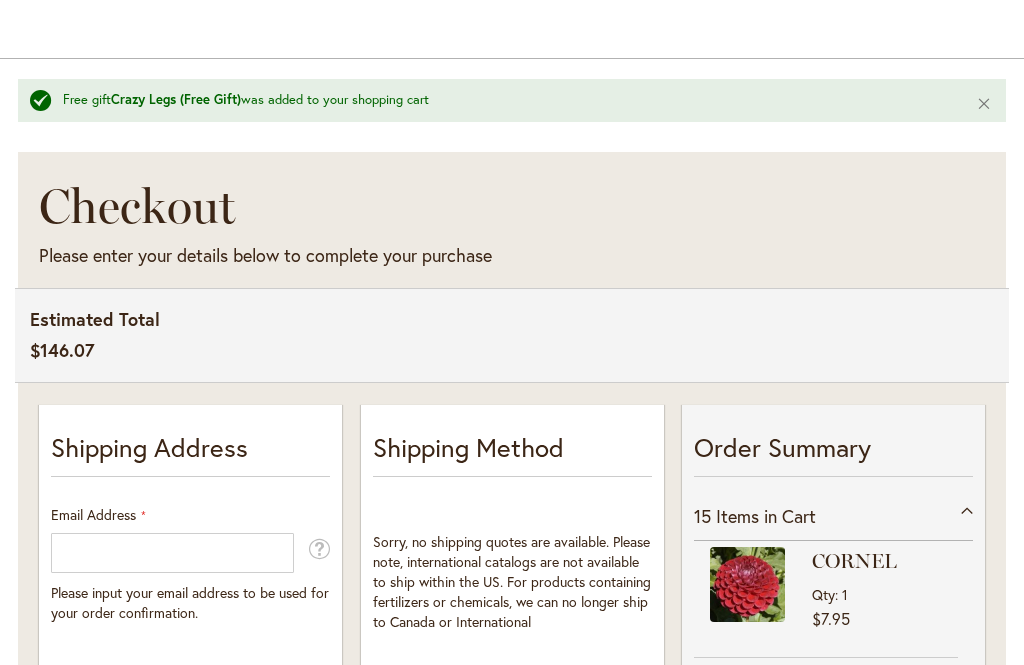 scroll, scrollTop: 0, scrollLeft: 0, axis: both 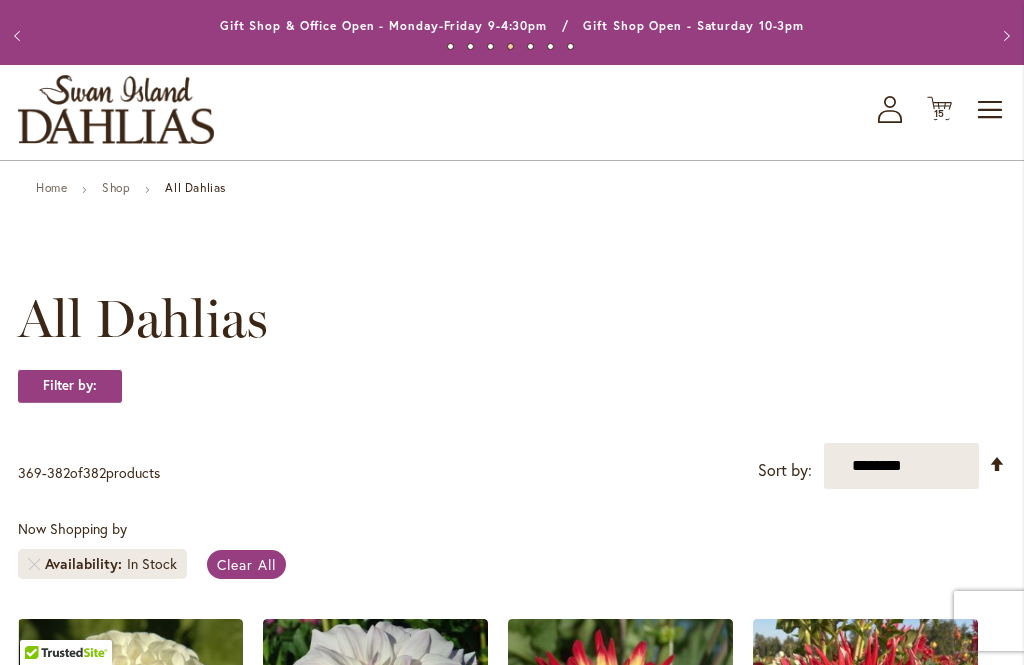 click 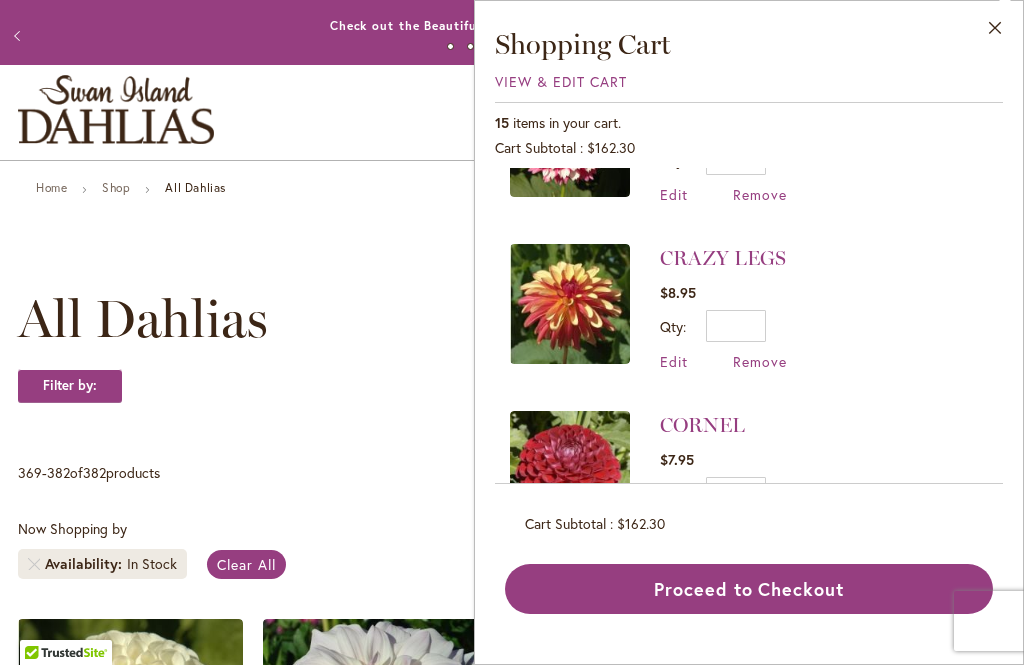 scroll, scrollTop: 1773, scrollLeft: 0, axis: vertical 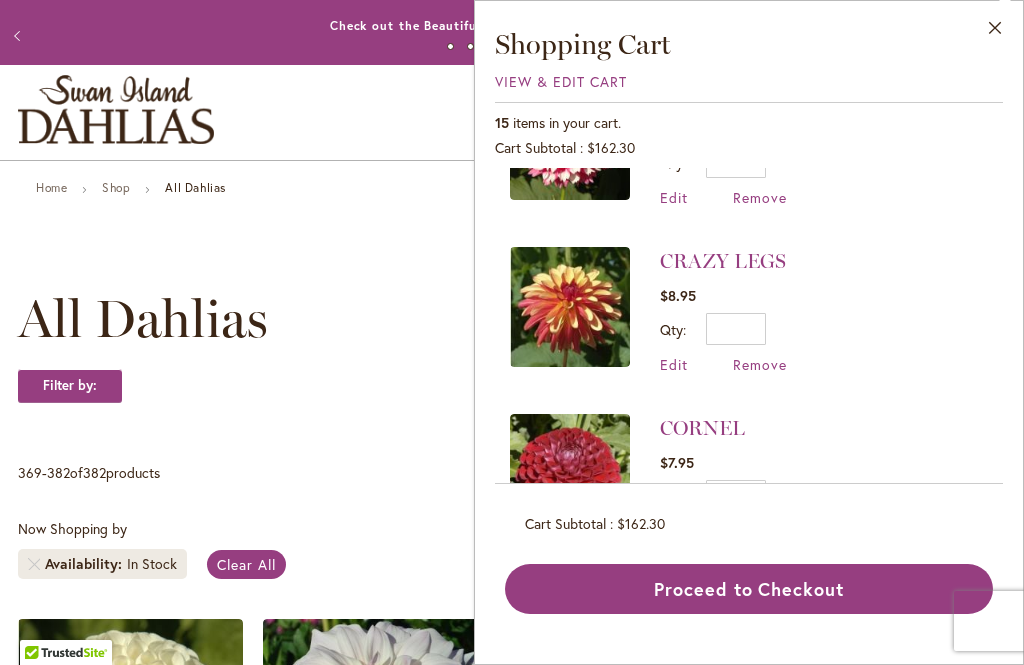 click on "Remove" at bounding box center (760, 364) 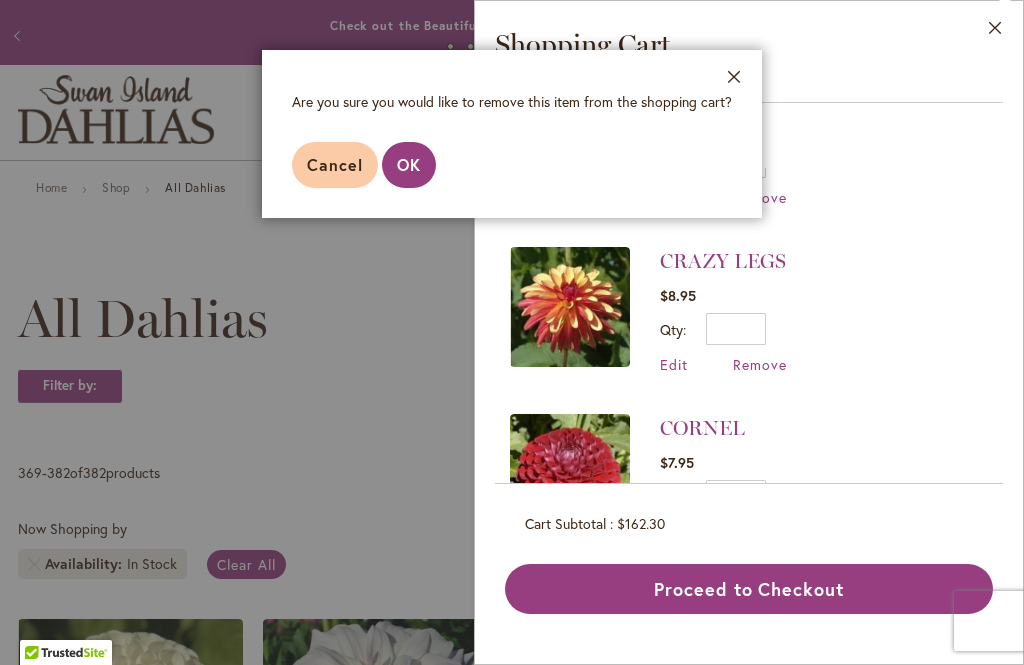 scroll, scrollTop: 0, scrollLeft: 0, axis: both 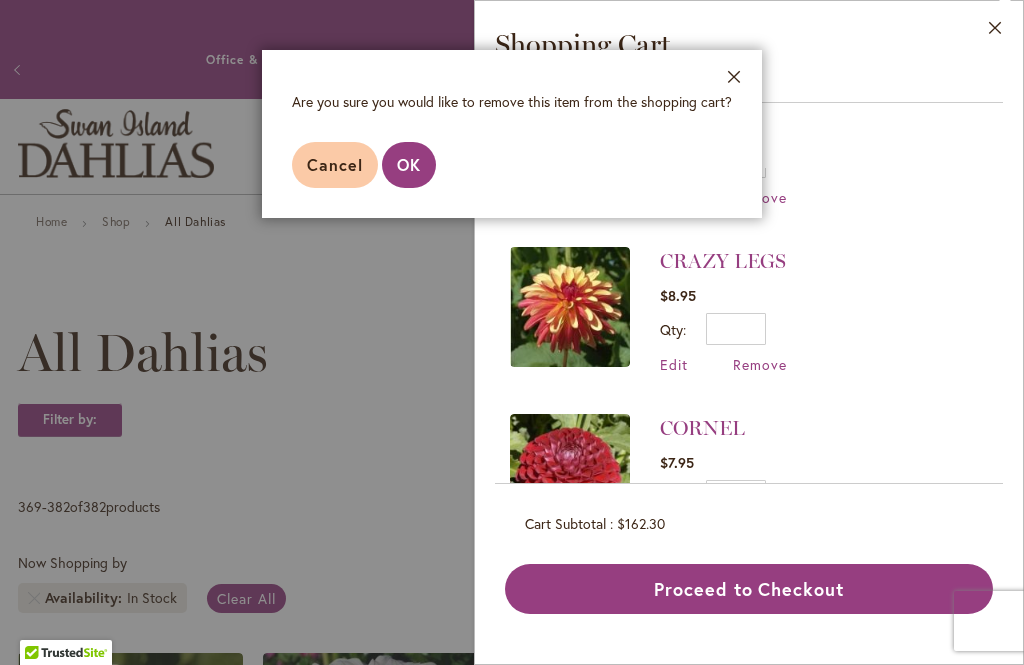 click on "OK" at bounding box center (409, 165) 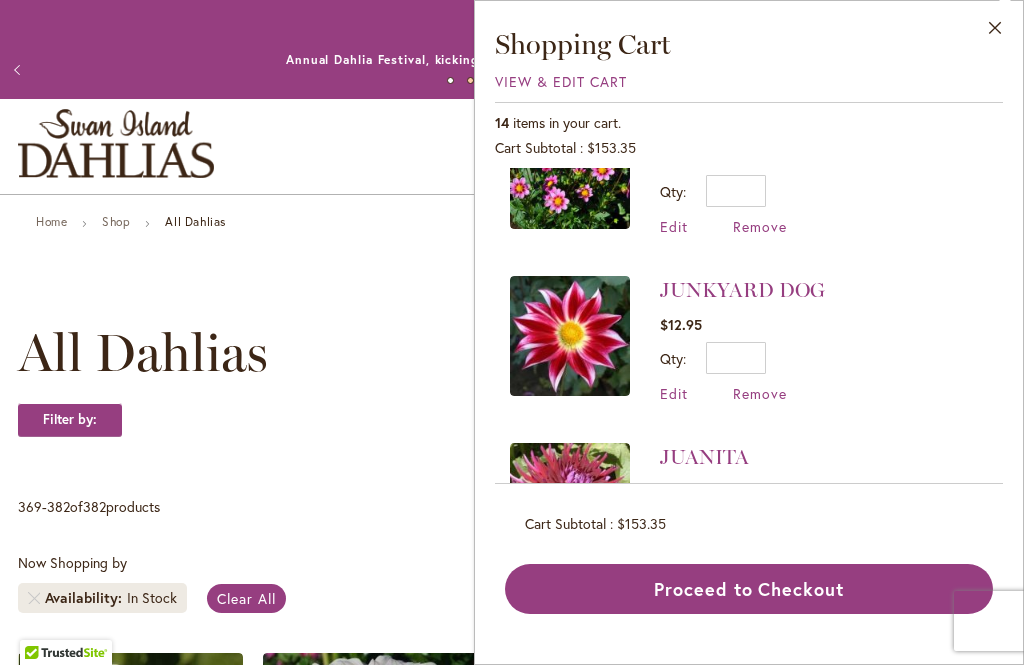scroll, scrollTop: 1083, scrollLeft: 0, axis: vertical 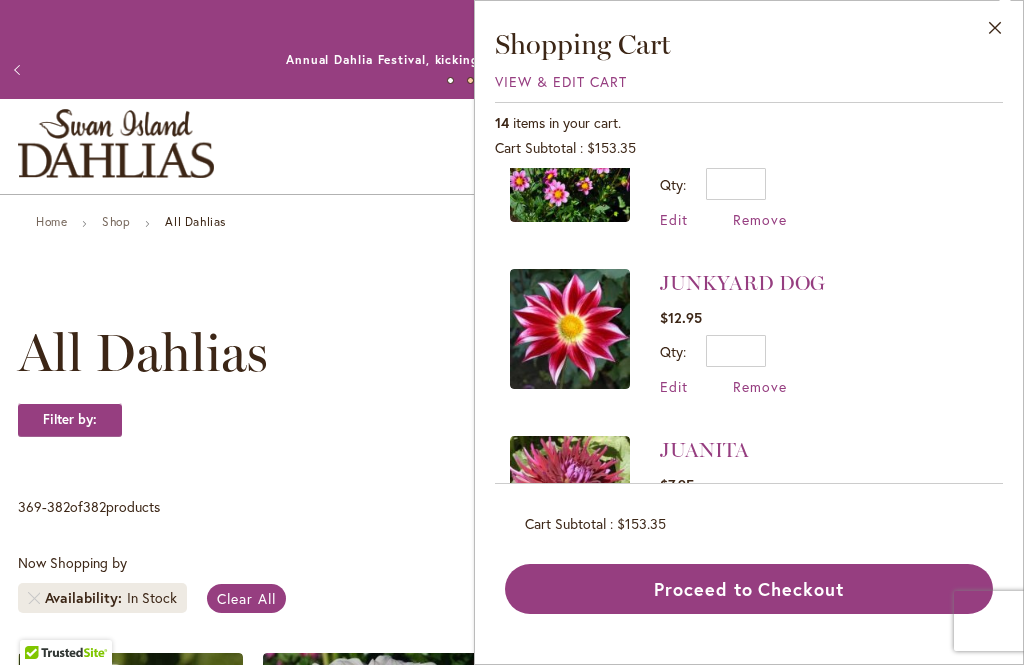 click on "Skip to Accessibility Information
The store will not work correctly in the case when cookies are disabled.
Previous Office & Gift Shop Closed - July 21-31, 2025 - Getting ready for the Dahlia Festival August 1st! Annual Dahlia Festival, kicking off August 1st through September 28th Potted Dahlias Are Ready and Available Now! Gift Shop & Office Open - Monday-Friday 9-4:30pm   /   Gift Shop Open - Saturday 10-3pm Order Dahlia Tubers Starting August 1st, for Spring 2026 Delivery! Check out the Beautiful Dahlia Earrings by a local artist! Questions about Dahlia Care and Growing Beautiful Dahlias Next 1 2 3 4 5 6 7
Skip to Content
Toggle Nav" at bounding box center (512, 2043) 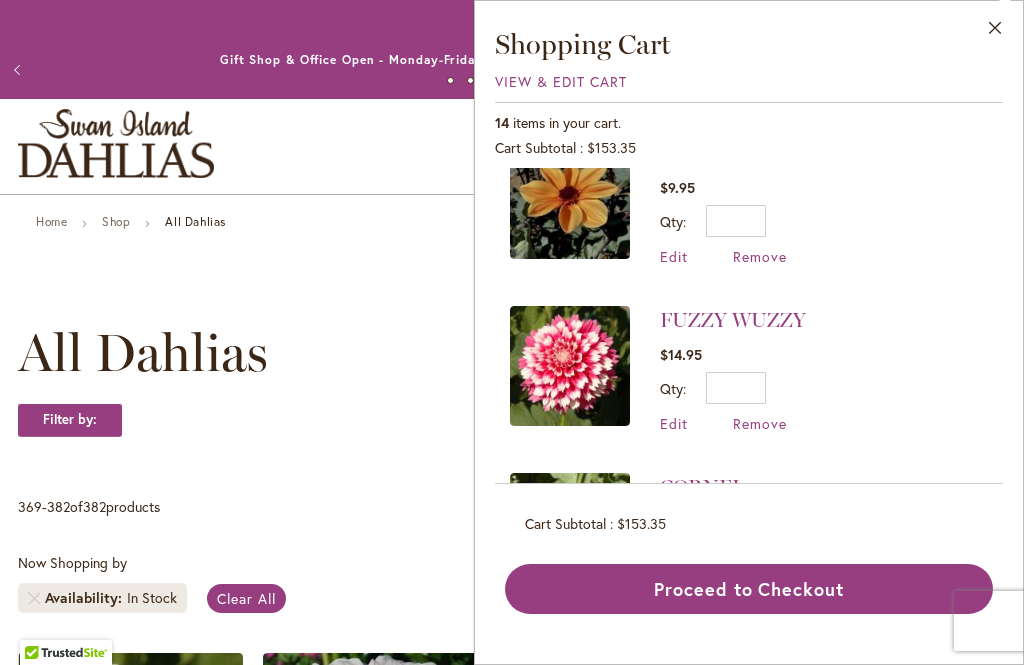 scroll, scrollTop: 1548, scrollLeft: 0, axis: vertical 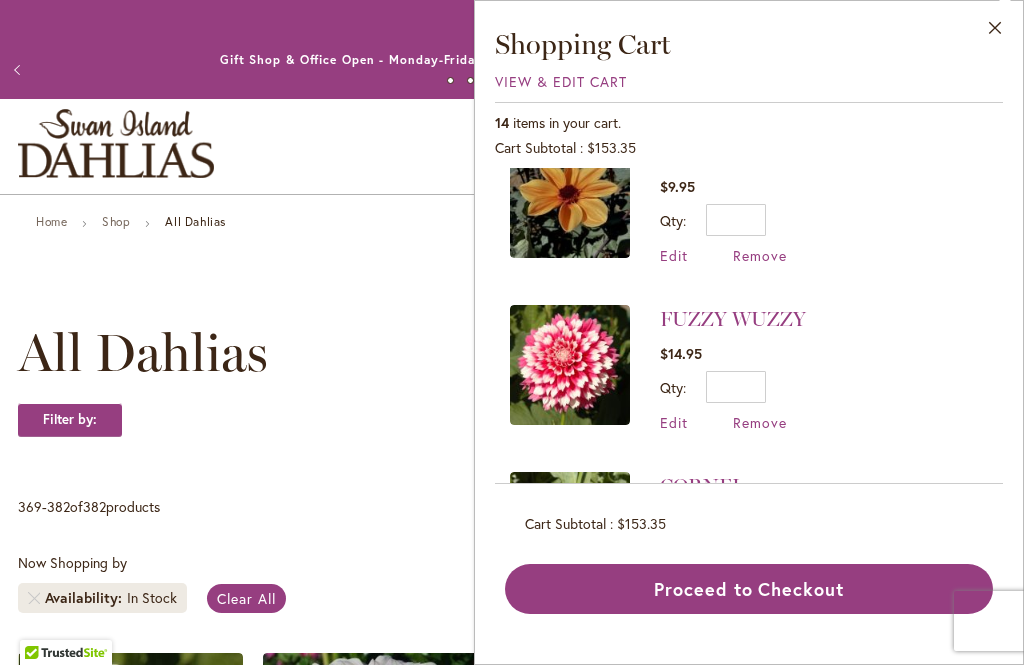 click on "Skip to Accessibility Information
The store will not work correctly in the case when cookies are disabled.
Previous Office & Gift Shop Closed - July 21-31, 2025 - Getting ready for the Dahlia Festival August 1st! Annual Dahlia Festival, kicking off August 1st through September 28th Potted Dahlias Are Ready and Available Now! Gift Shop & Office Open - Monday-Friday 9-4:30pm   /   Gift Shop Open - Saturday 10-3pm Order Dahlia Tubers Starting August 1st, for Spring 2026 Delivery! Check out the Beautiful Dahlia Earrings by a local artist! Questions about Dahlia Care and Growing Beautiful Dahlias Next 1 2 3 4 5 6 7
Skip to Content
Toggle Nav" at bounding box center [512, 2043] 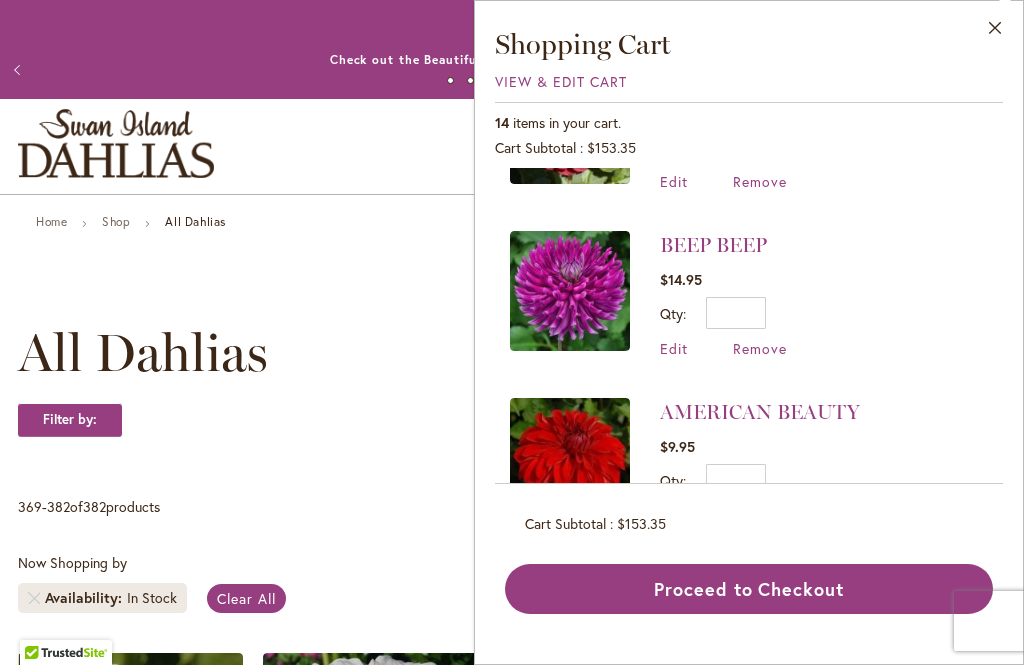 scroll, scrollTop: 1955, scrollLeft: 0, axis: vertical 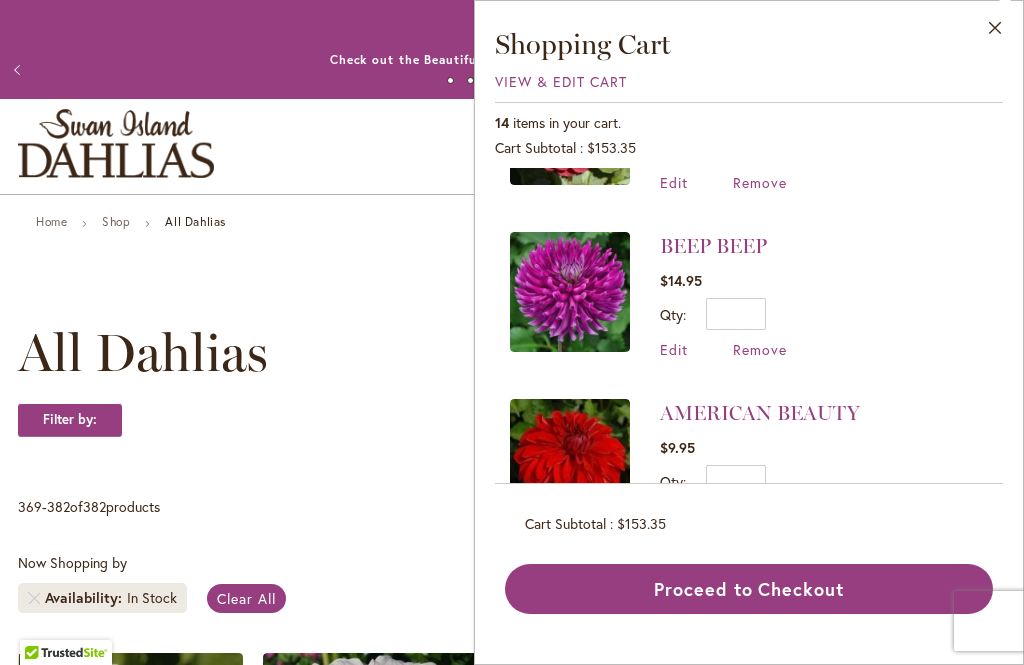 click on "Skip to Accessibility Information
The store will not work correctly in the case when cookies are disabled.
Previous Office & Gift Shop Closed - July 21-31, 2025 - Getting ready for the Dahlia Festival August 1st! Annual Dahlia Festival, kicking off August 1st through September 28th Potted Dahlias Are Ready and Available Now! Gift Shop & Office Open - Monday-Friday 9-4:30pm   /   Gift Shop Open - Saturday 10-3pm Order Dahlia Tubers Starting August 1st, for Spring 2026 Delivery! Check out the Beautiful Dahlia Earrings by a local artist! Questions about Dahlia Care and Growing Beautiful Dahlias Next 1 2 3 4 5 6 7
Skip to Content
Toggle Nav" at bounding box center [512, 2043] 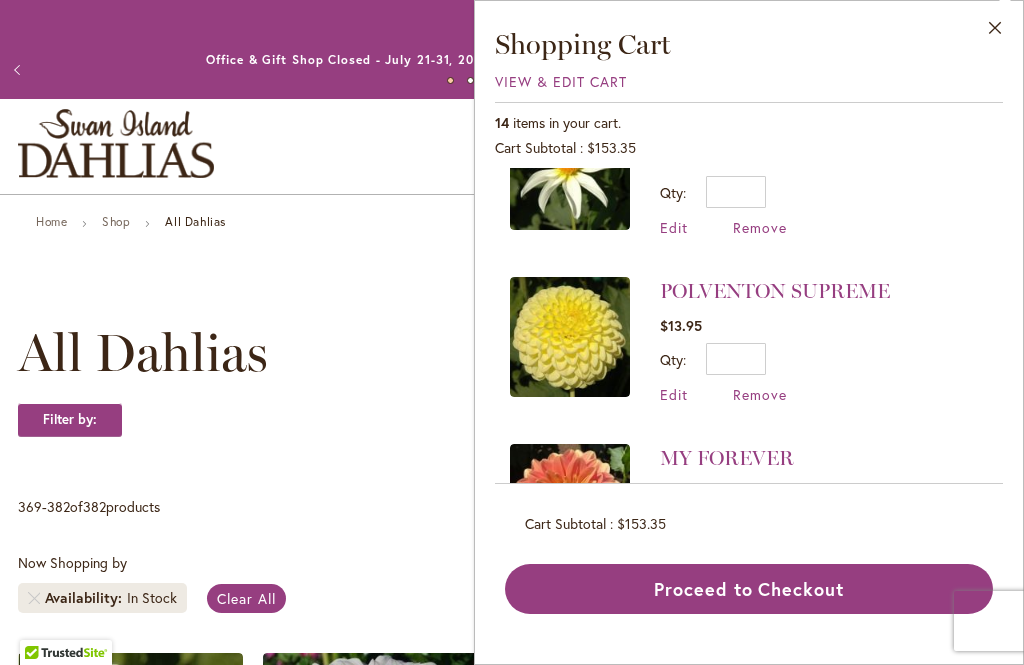 click on "View & Edit Cart" at bounding box center (749, 82) 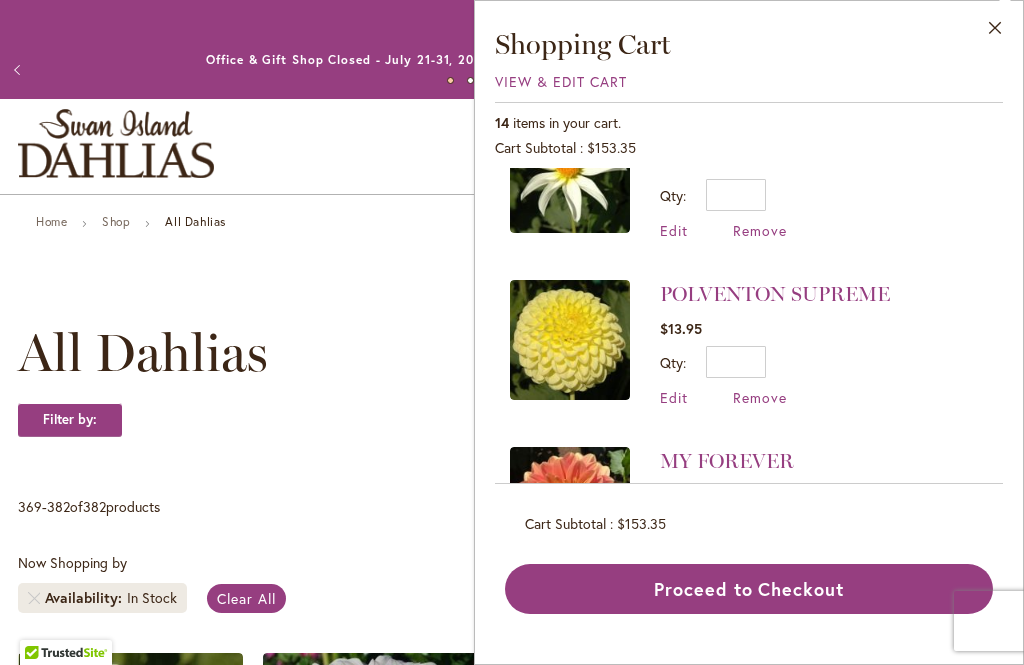 scroll, scrollTop: 403, scrollLeft: 0, axis: vertical 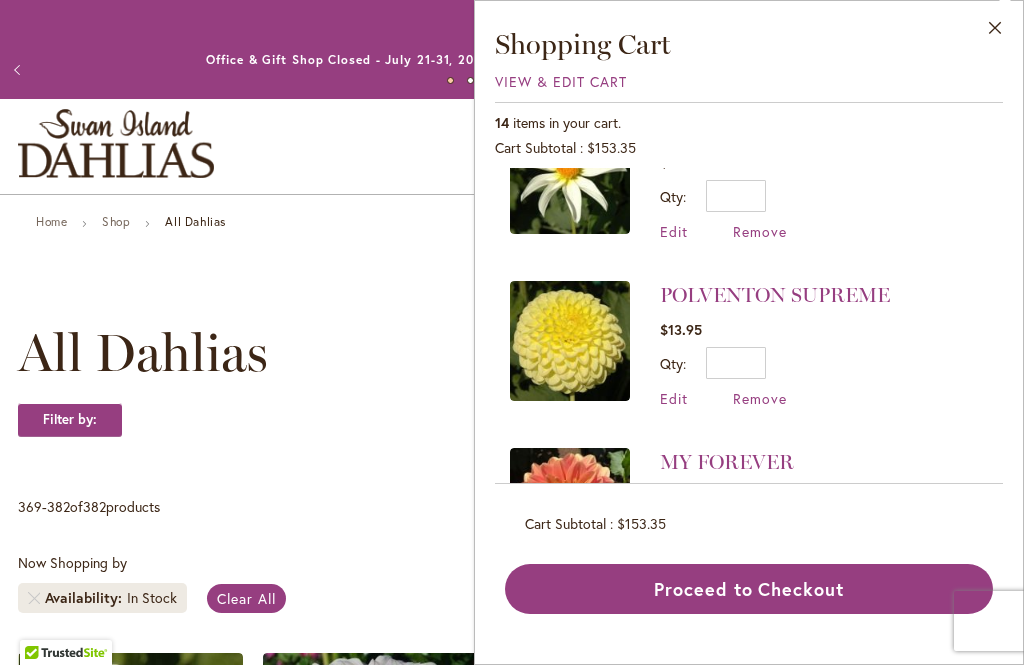 click on "Close" at bounding box center [995, 32] 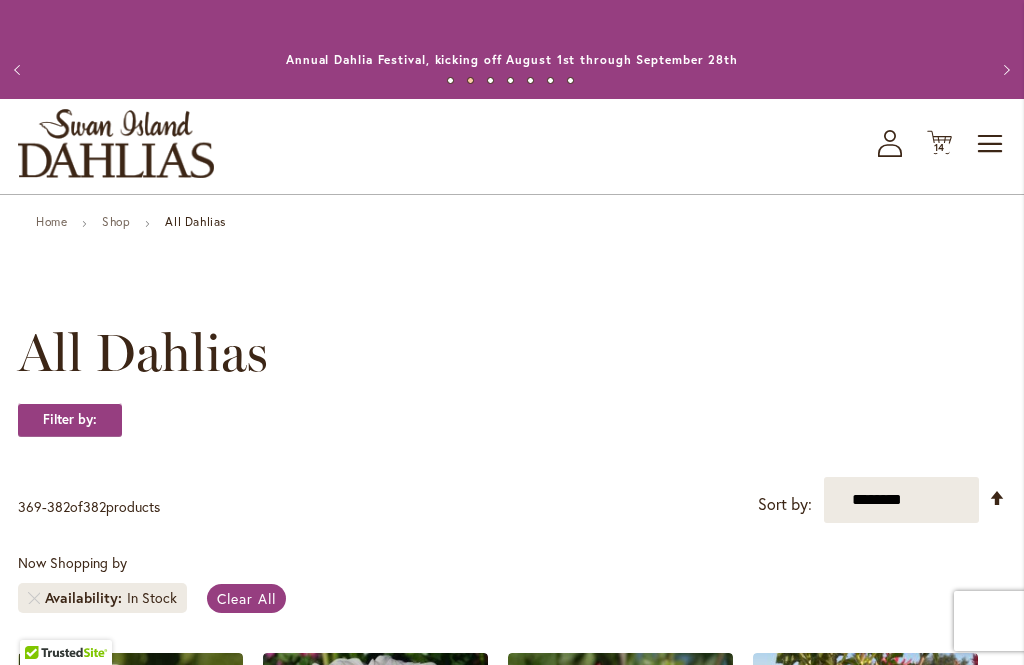 click on "14" at bounding box center [940, 147] 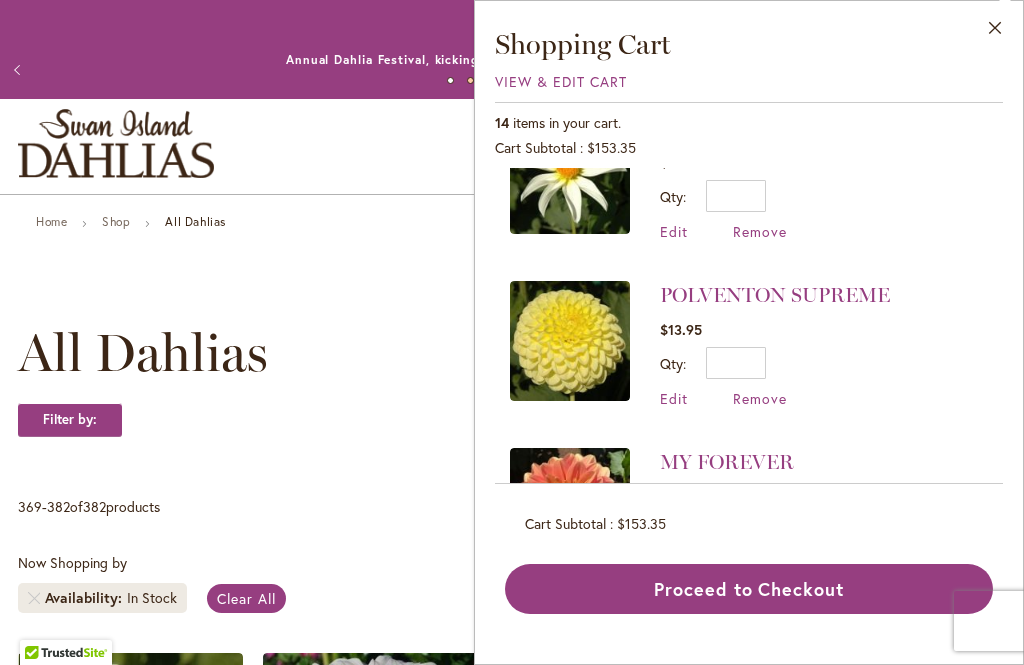 click on "Skip to Accessibility Information
The store will not work correctly in the case when cookies are disabled.
Previous Office & Gift Shop Closed - July 21-31, 2025 - Getting ready for the Dahlia Festival August 1st! Annual Dahlia Festival, kicking off August 1st through September 28th Potted Dahlias Are Ready and Available Now! Gift Shop & Office Open - Monday-Friday 9-4:30pm   /   Gift Shop Open - Saturday 10-3pm Order Dahlia Tubers Starting August 1st, for Spring 2026 Delivery! Check out the Beautiful Dahlia Earrings by a local artist! Questions about Dahlia Care and Growing Beautiful Dahlias Next 1 2 3 4 5 6 7
Skip to Content
Toggle Nav" at bounding box center (512, 2043) 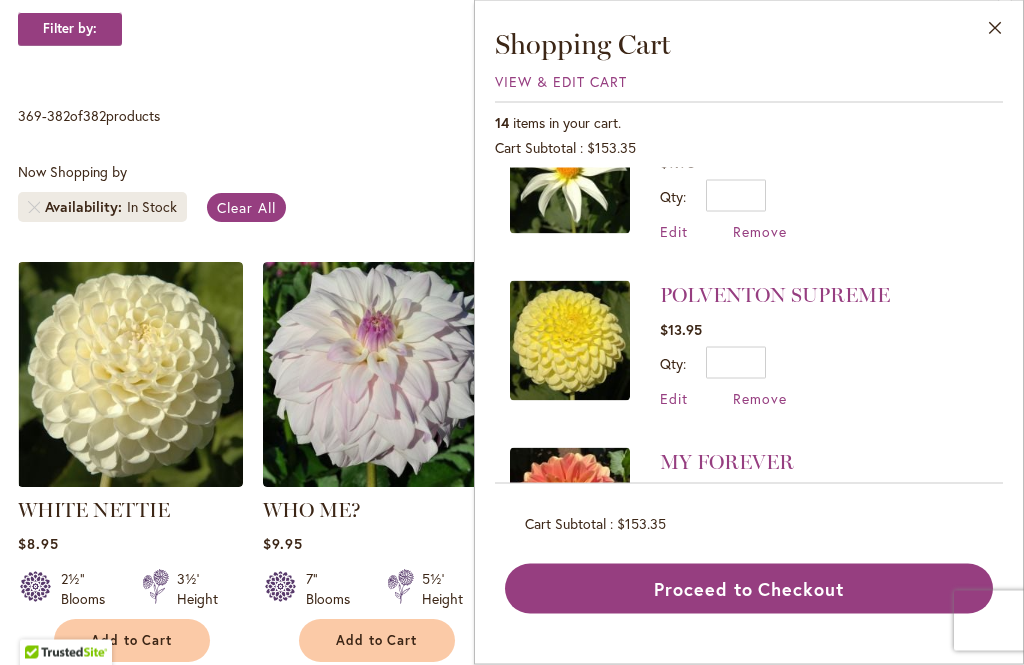 scroll, scrollTop: 395, scrollLeft: 0, axis: vertical 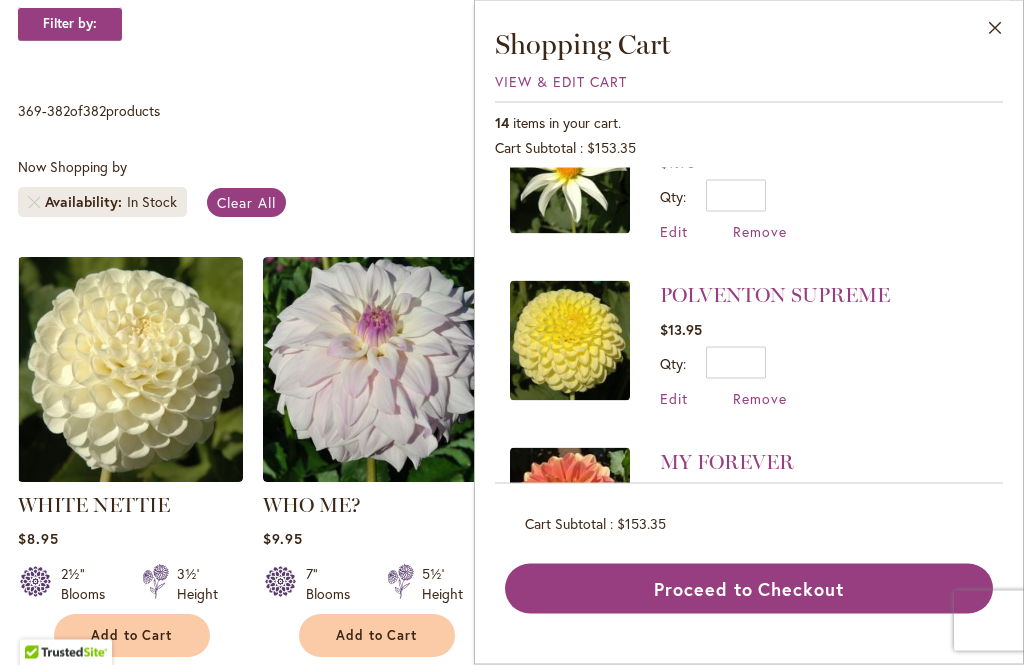 click on "Proceed to Checkout" at bounding box center [749, 589] 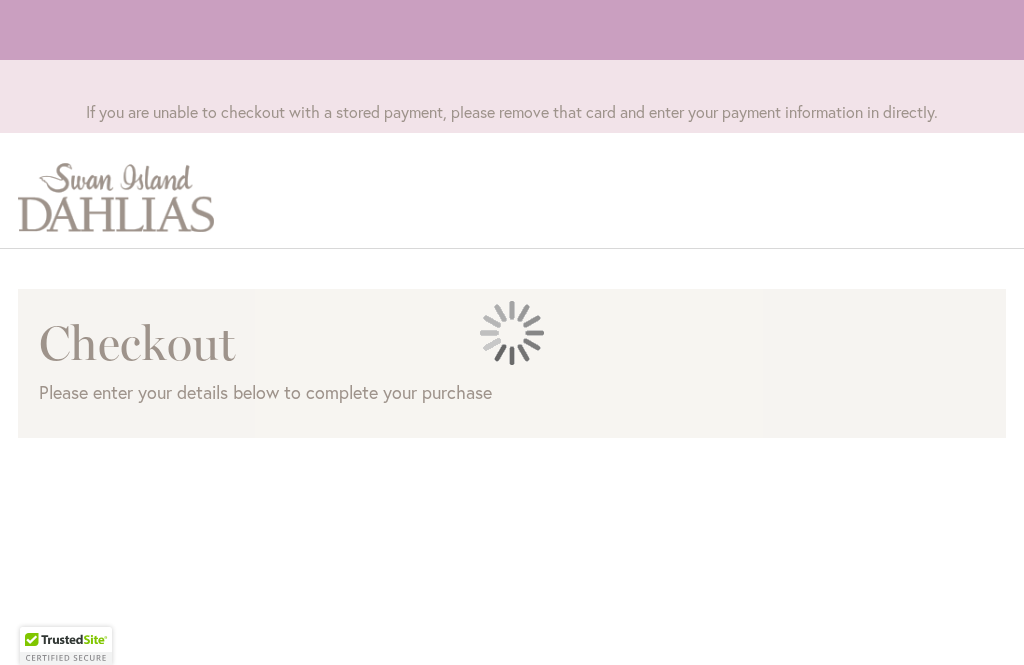 scroll, scrollTop: 0, scrollLeft: 0, axis: both 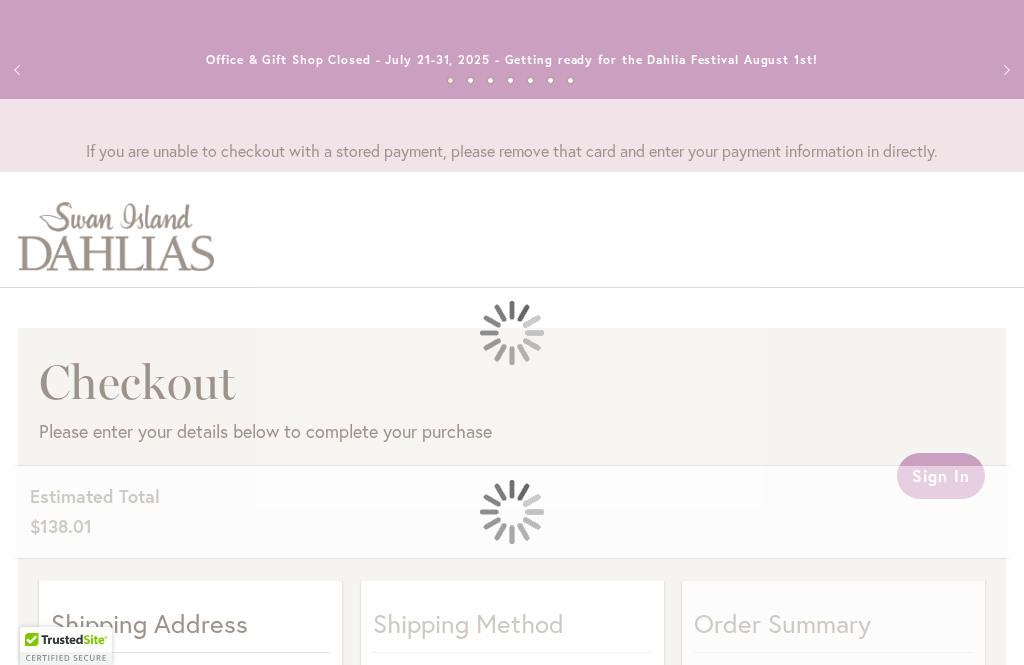 select on "**" 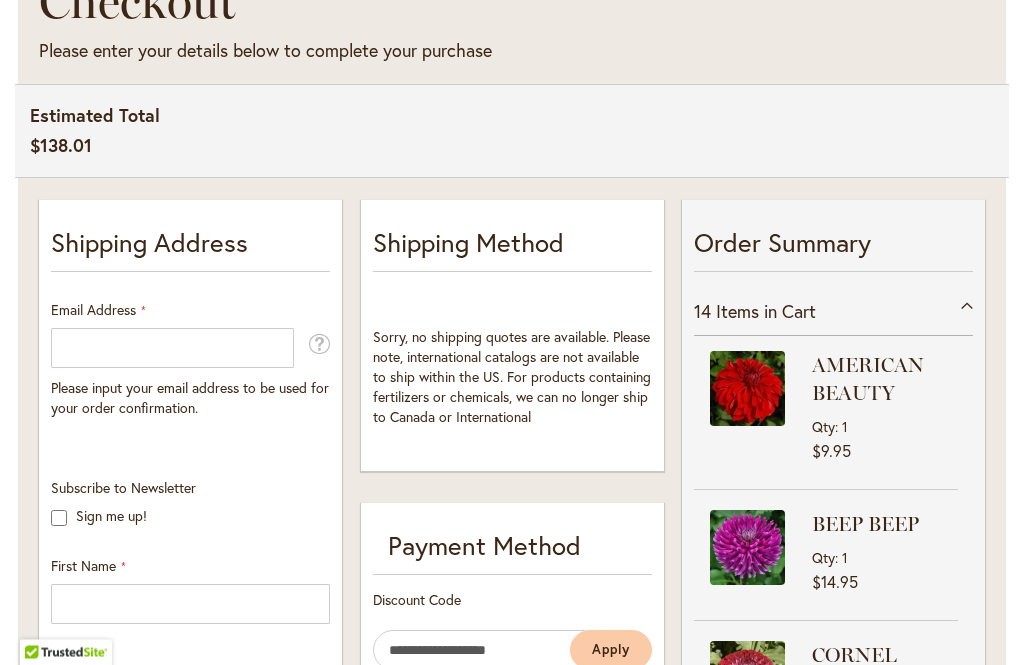 scroll, scrollTop: 367, scrollLeft: 0, axis: vertical 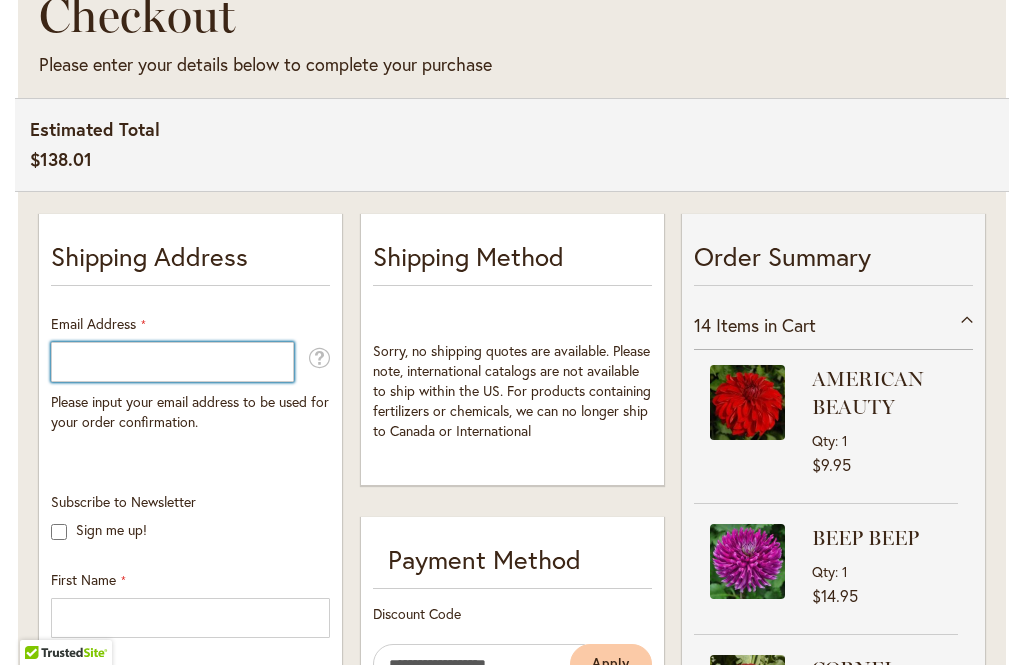 click on "Email Address" at bounding box center [172, 362] 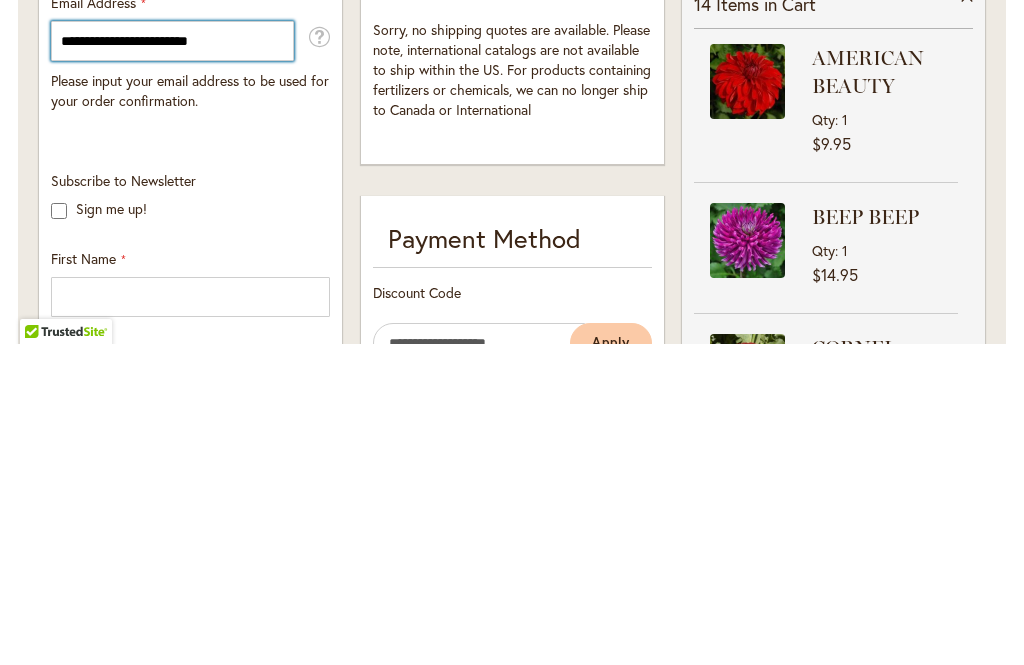 type on "**********" 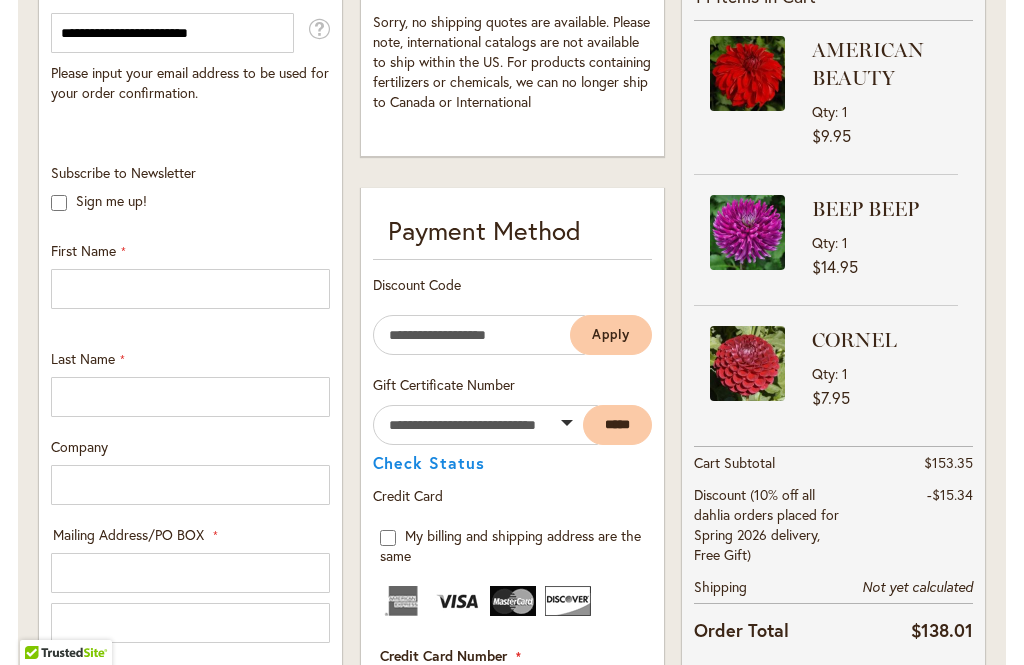 scroll, scrollTop: 694, scrollLeft: 0, axis: vertical 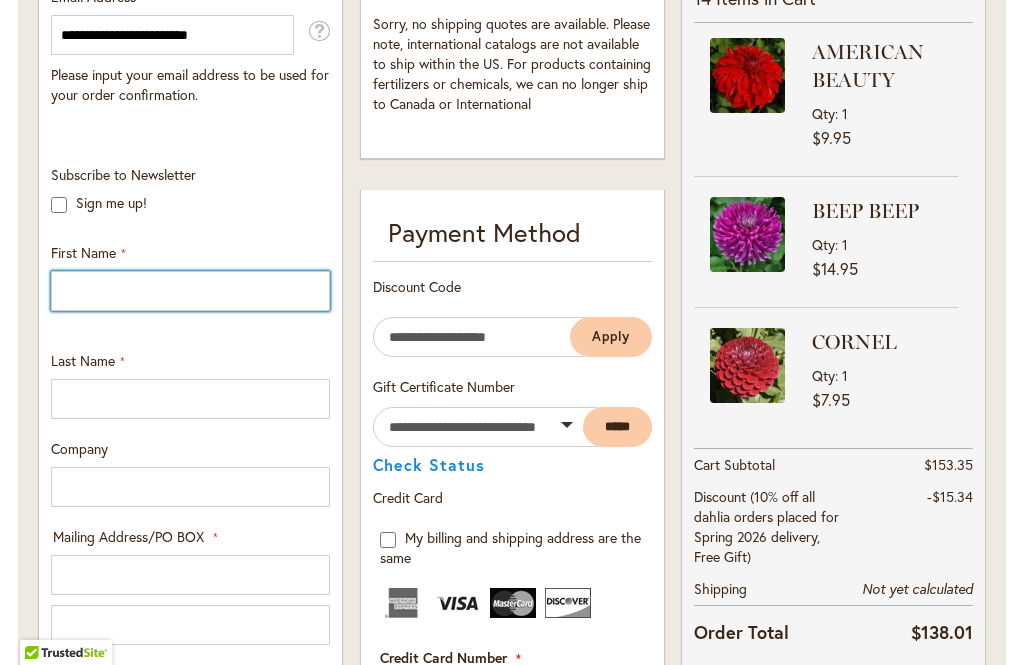 click on "First Name" at bounding box center [190, 291] 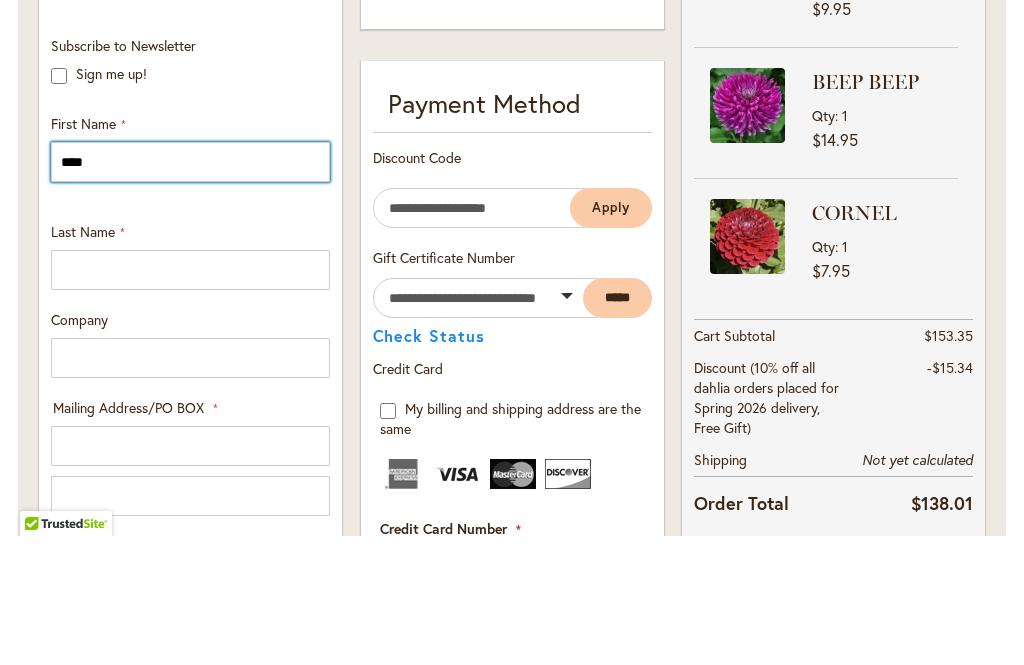 type on "****" 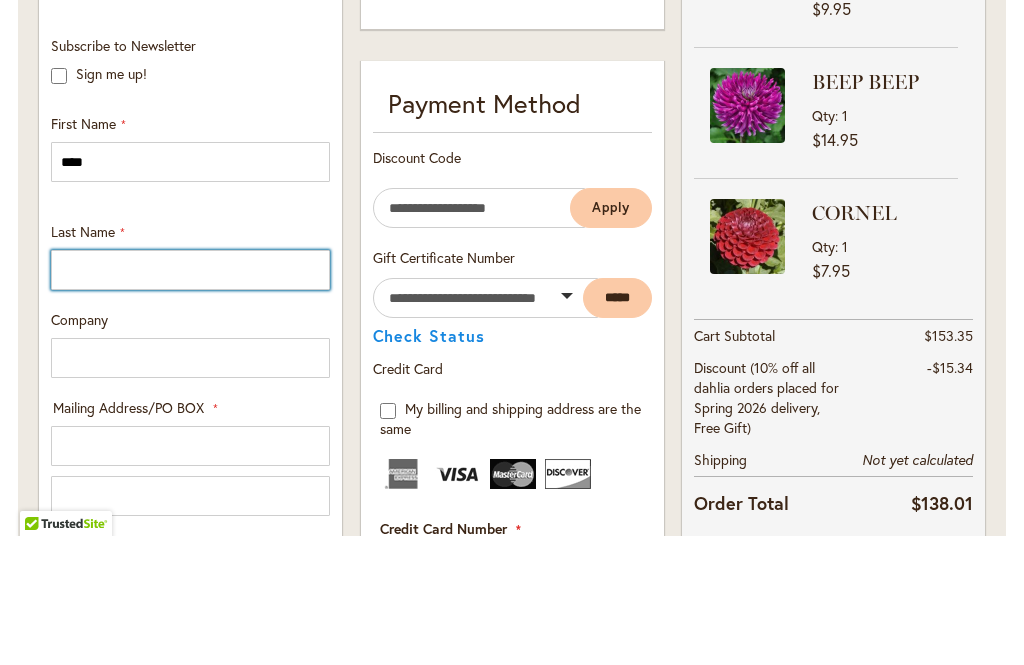 click on "Last Name" at bounding box center (190, 399) 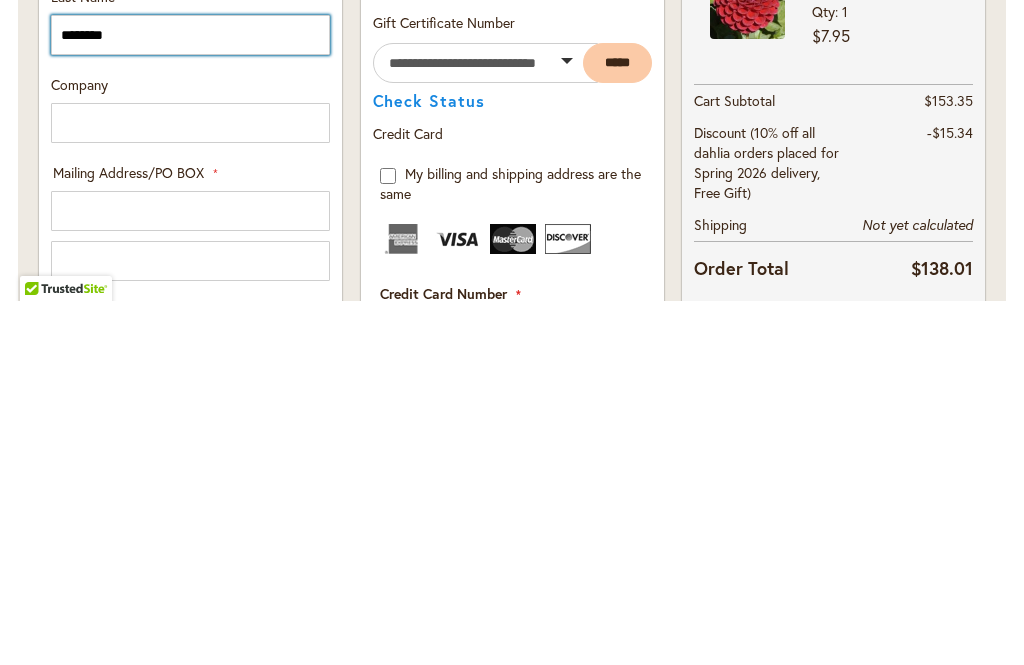 type on "********" 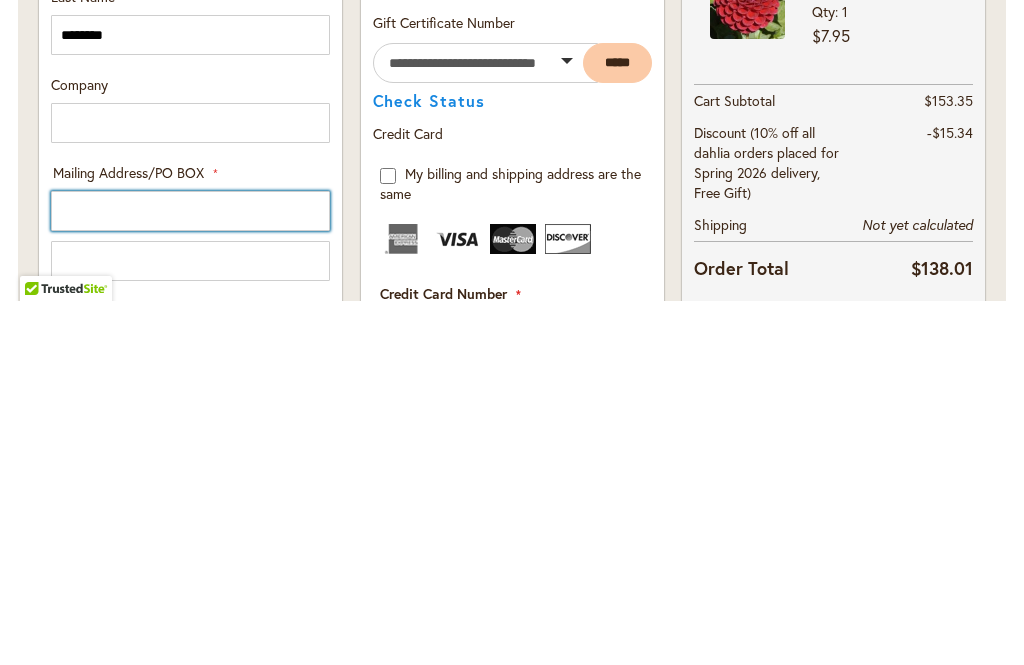 click on "Mailing Address/PO BOX: Line 1" at bounding box center (190, 575) 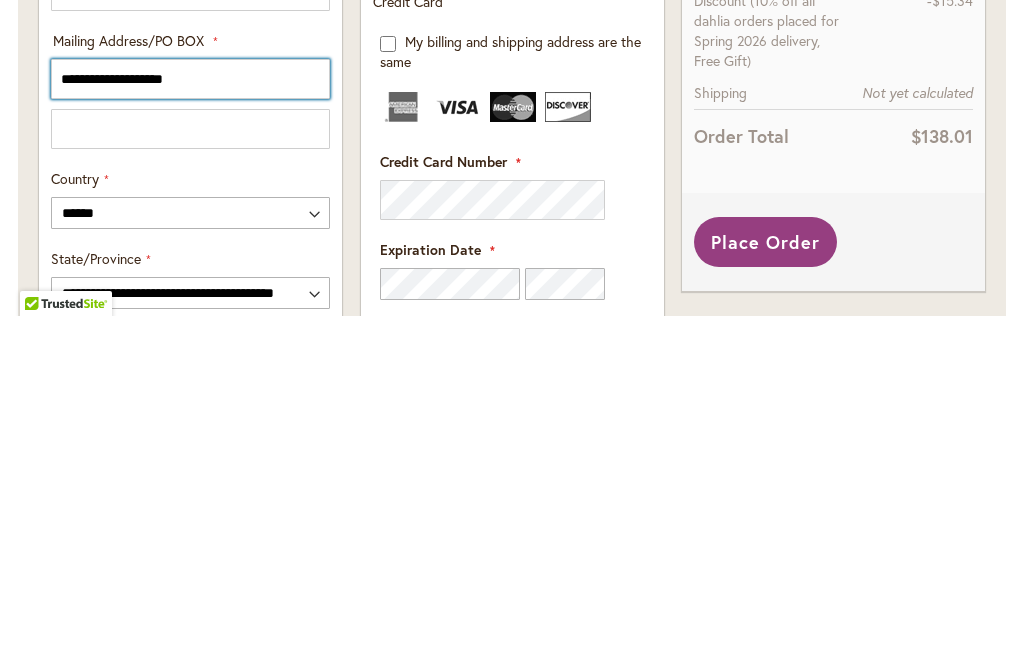 scroll, scrollTop: 842, scrollLeft: 0, axis: vertical 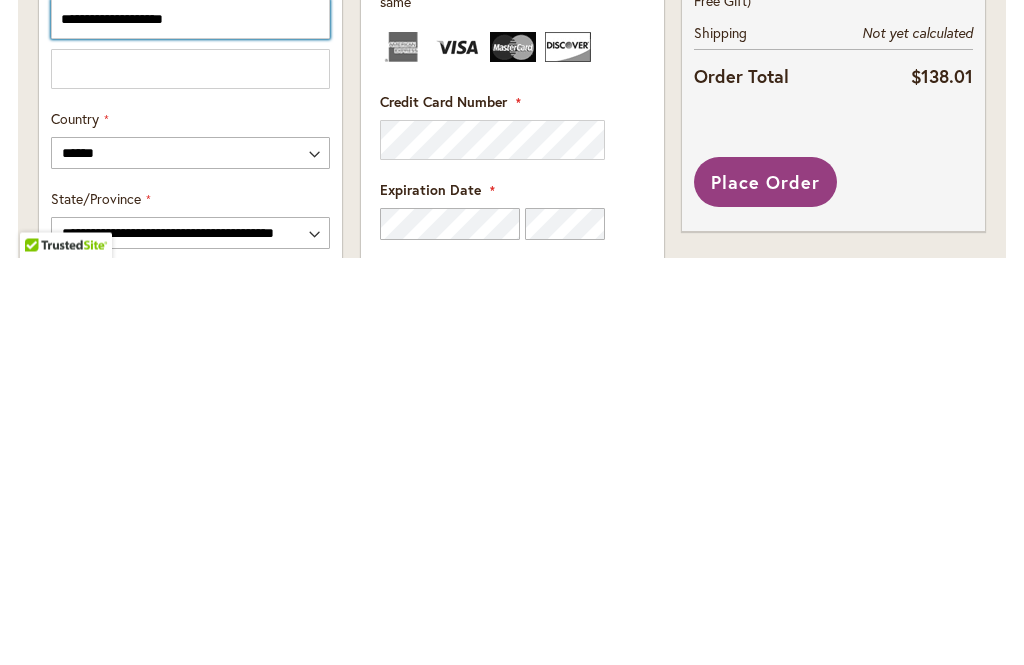 type on "**********" 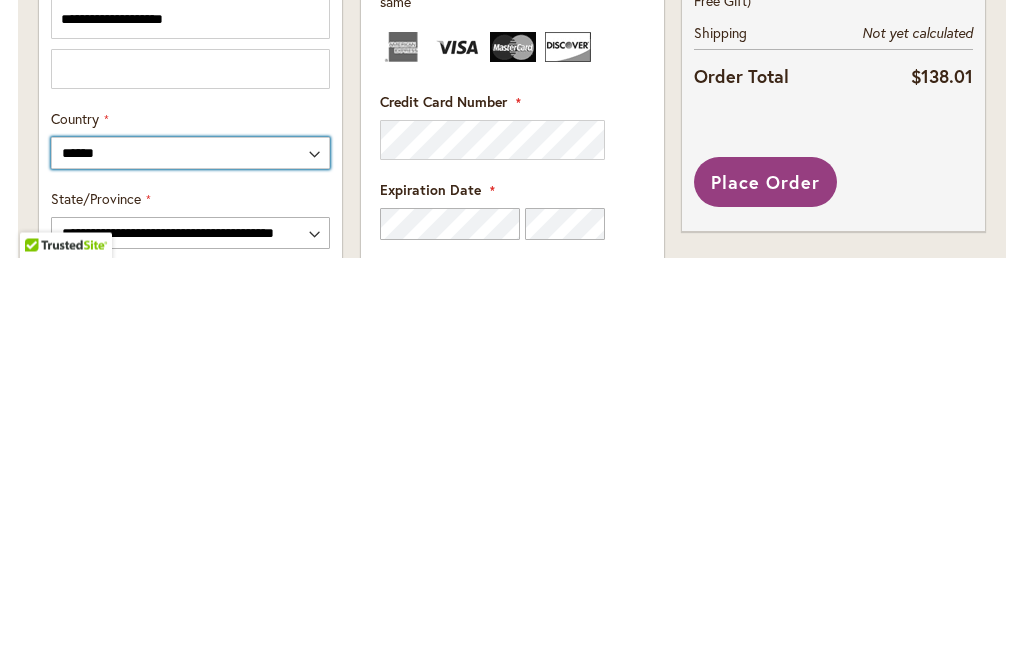 click on "**********" at bounding box center [190, 561] 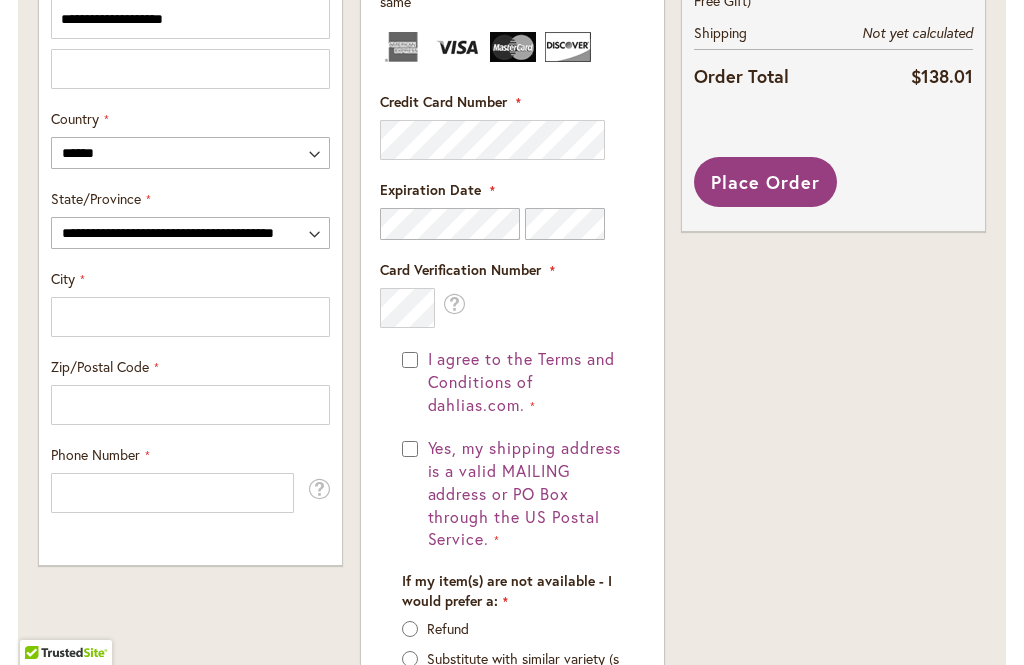 click on "Order Summary
14
Items in Cart
AMERICAN BEAUTY
Qty
1
$9.95" at bounding box center (833, 84) 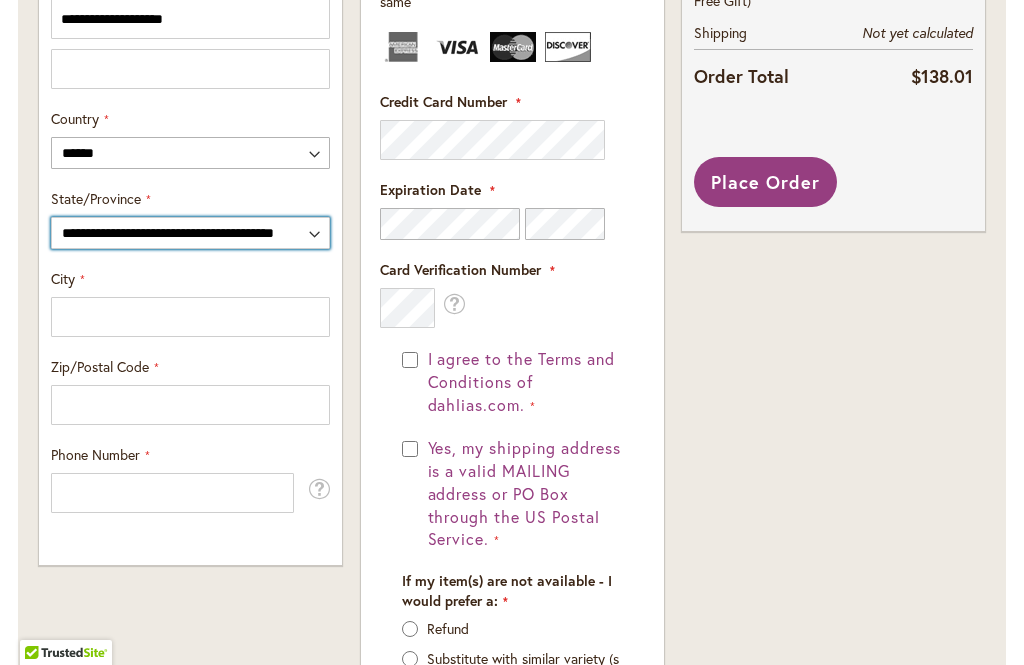 click on "**********" at bounding box center (190, 233) 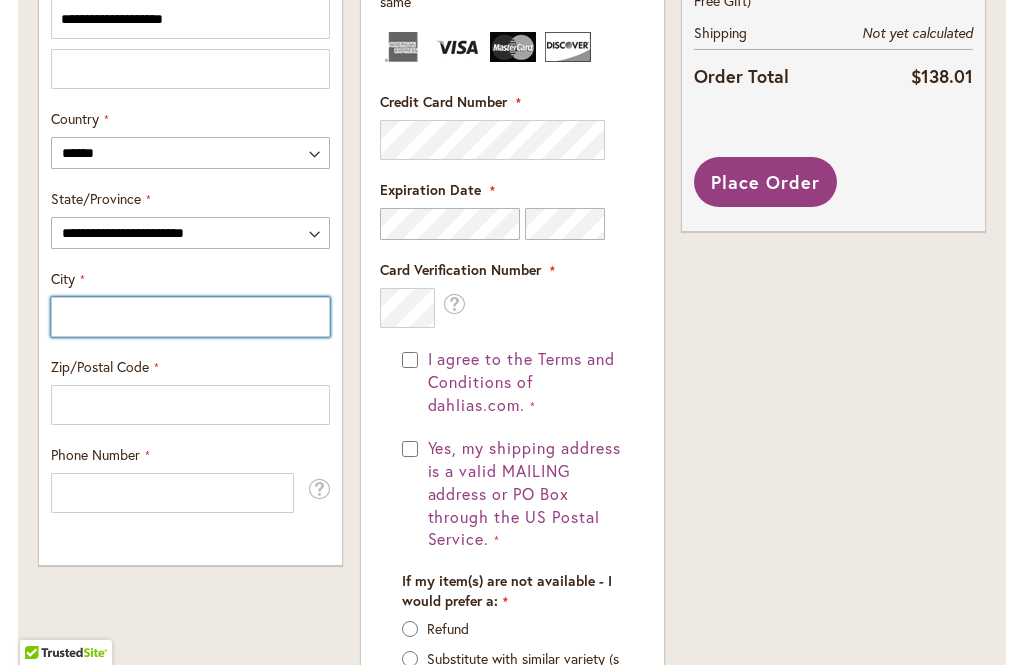 click on "City" at bounding box center [190, 317] 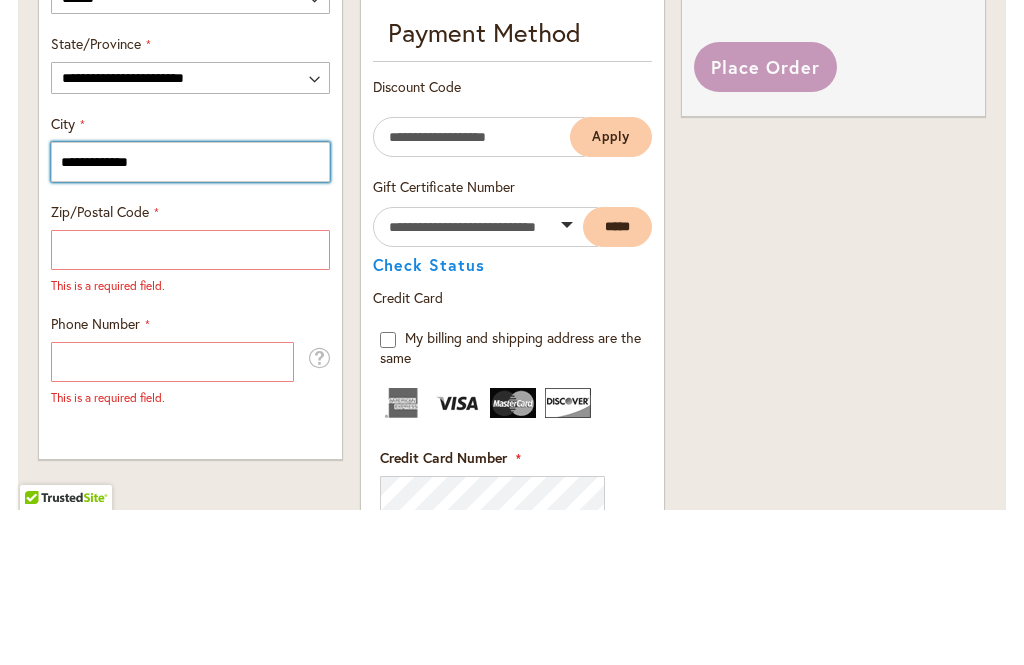type on "**********" 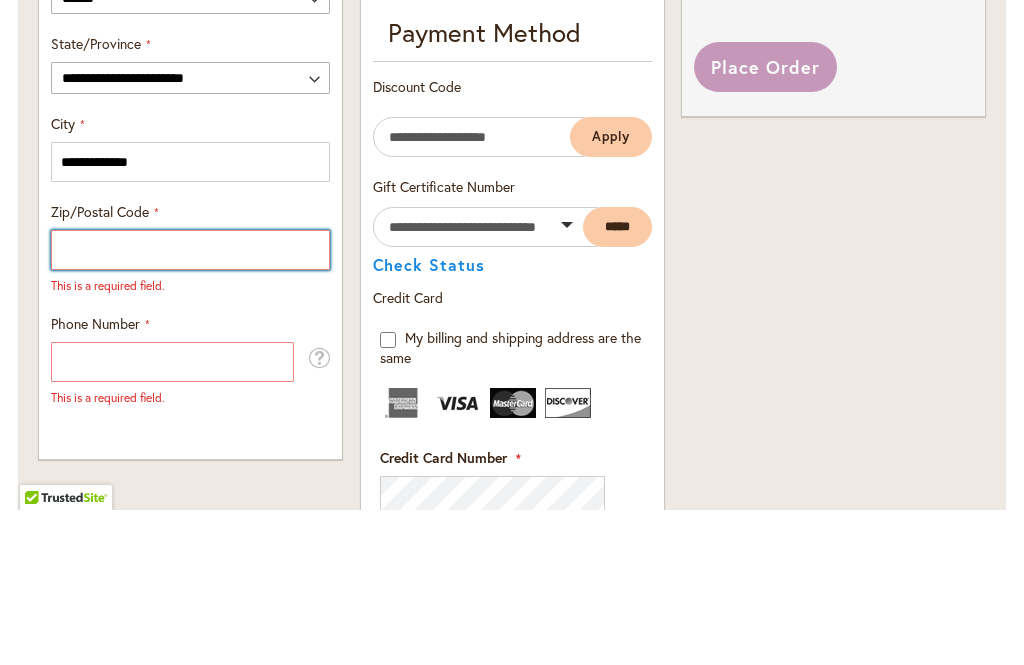 click on "Zip/Postal Code" at bounding box center [190, 405] 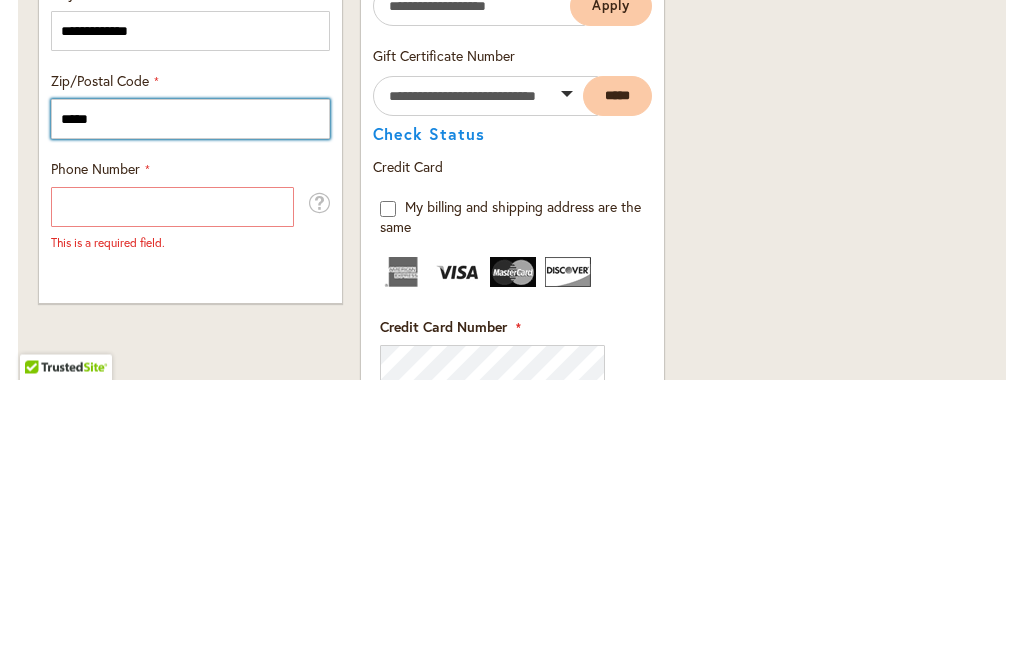 type on "*****" 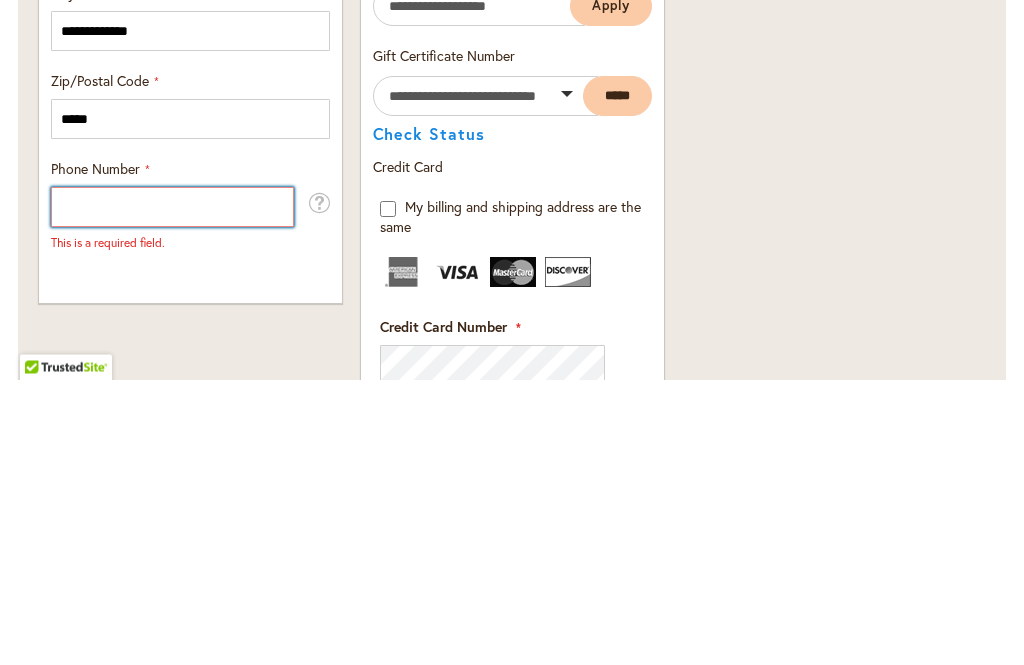 click on "Phone Number" at bounding box center (172, 493) 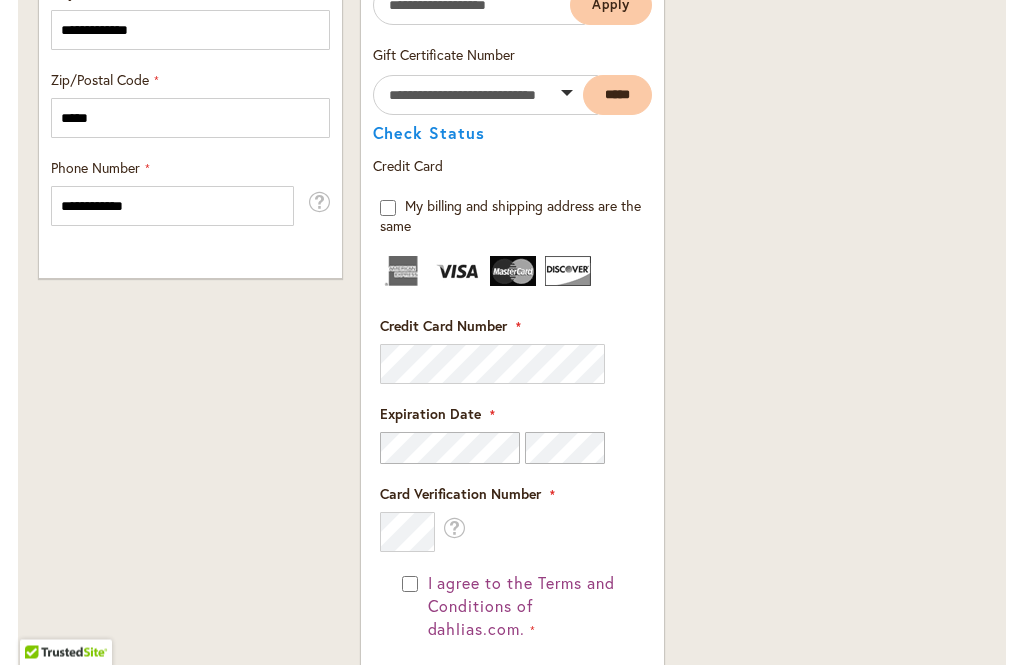 scroll, scrollTop: 1537, scrollLeft: 0, axis: vertical 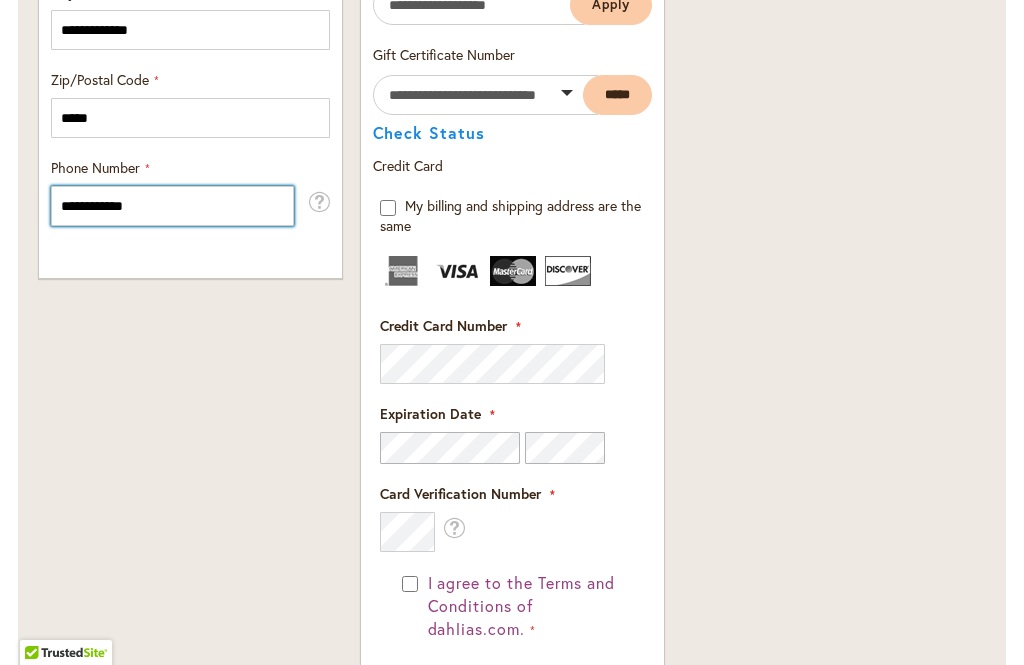type on "**********" 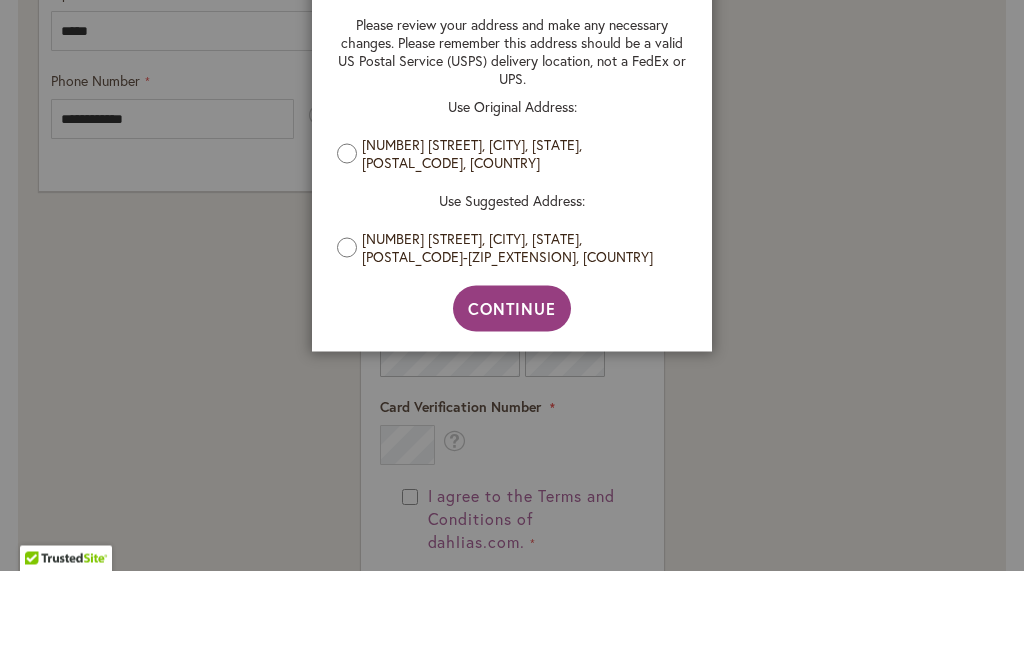 scroll, scrollTop: 1528, scrollLeft: 0, axis: vertical 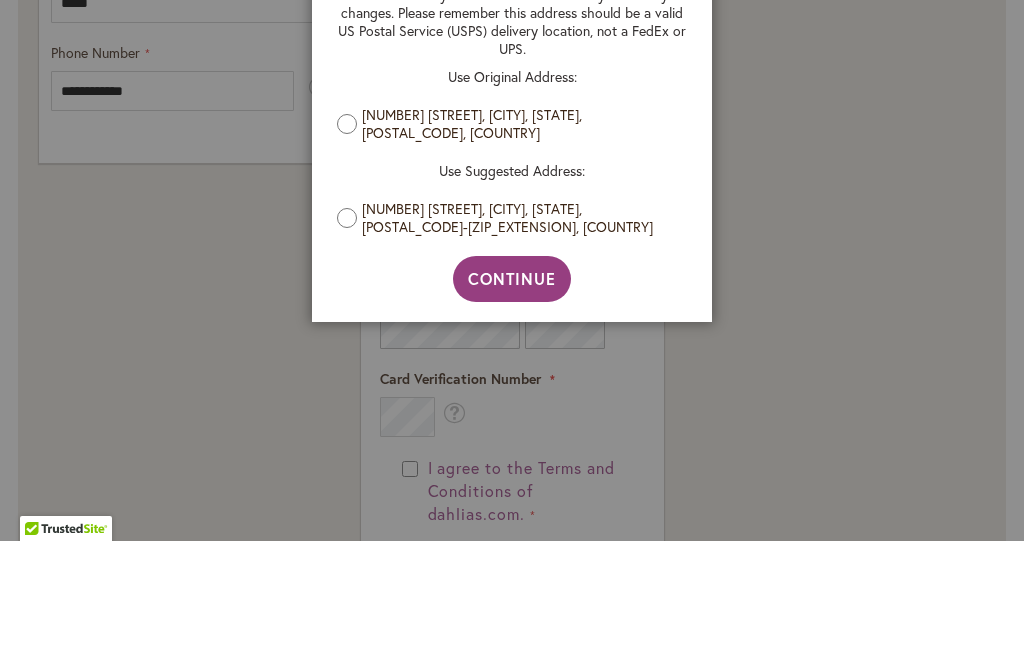 click on "Address Validation
Close
Please review your address and make any necessary changes. Please remember this address should be a valid US Postal Service (USPS) delivery location, not a FedEx or UPS.
Use Original Address:
28453 Gordon Hill Rd, Valley Center, California, 92082, United States
Use Suggested Address:
28453 GORDON HILL RD, VALLEY CENTER, California, 92082-5512, United States
Continue" at bounding box center (512, 332) 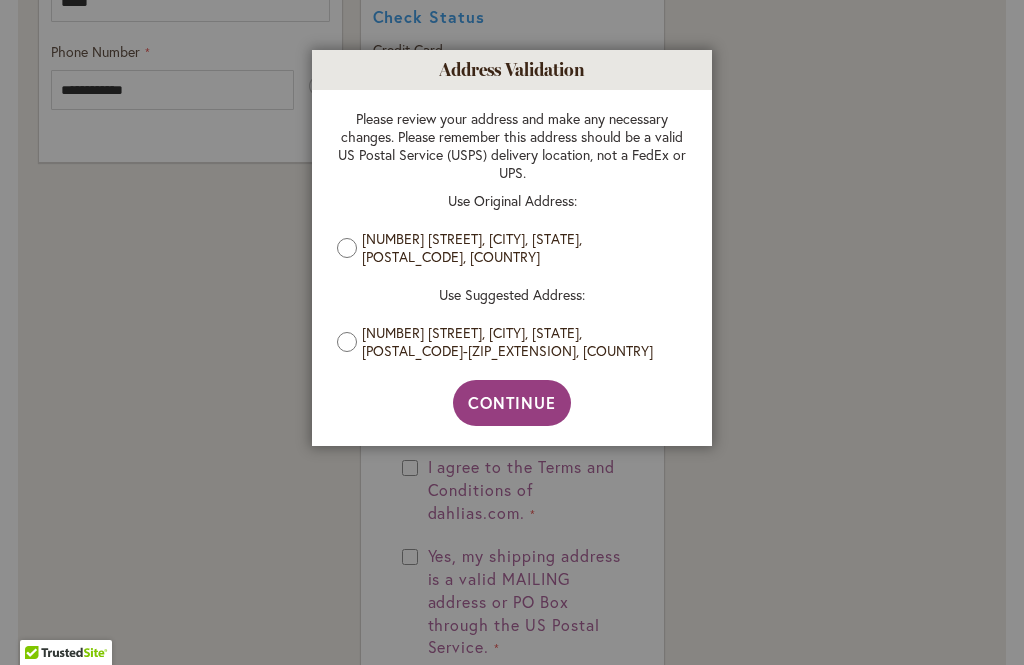 click on "Continue" at bounding box center (512, 402) 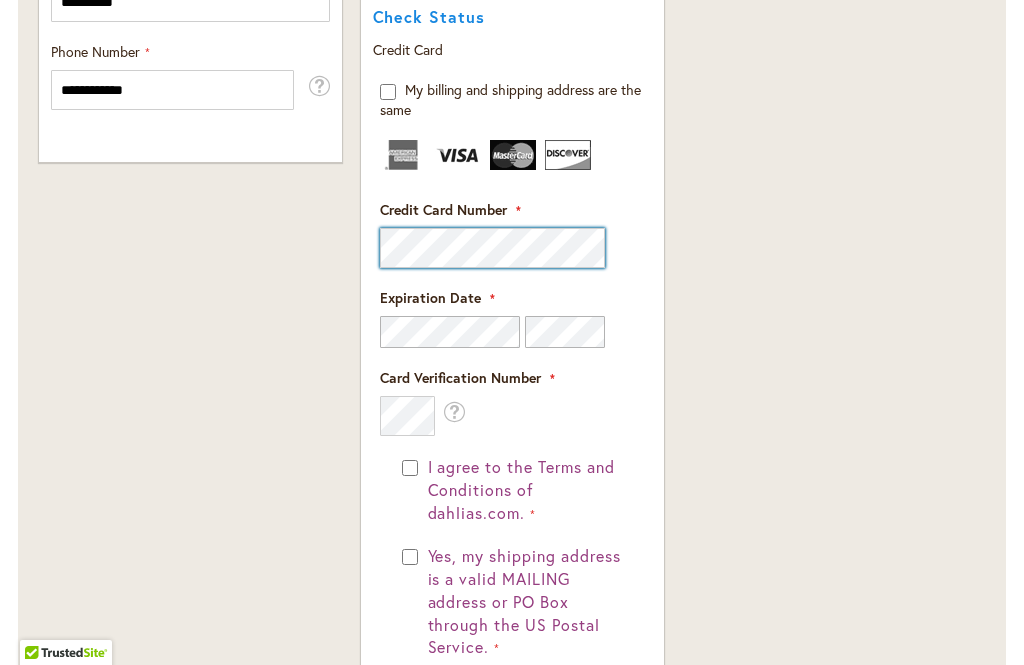 scroll, scrollTop: 1652, scrollLeft: 0, axis: vertical 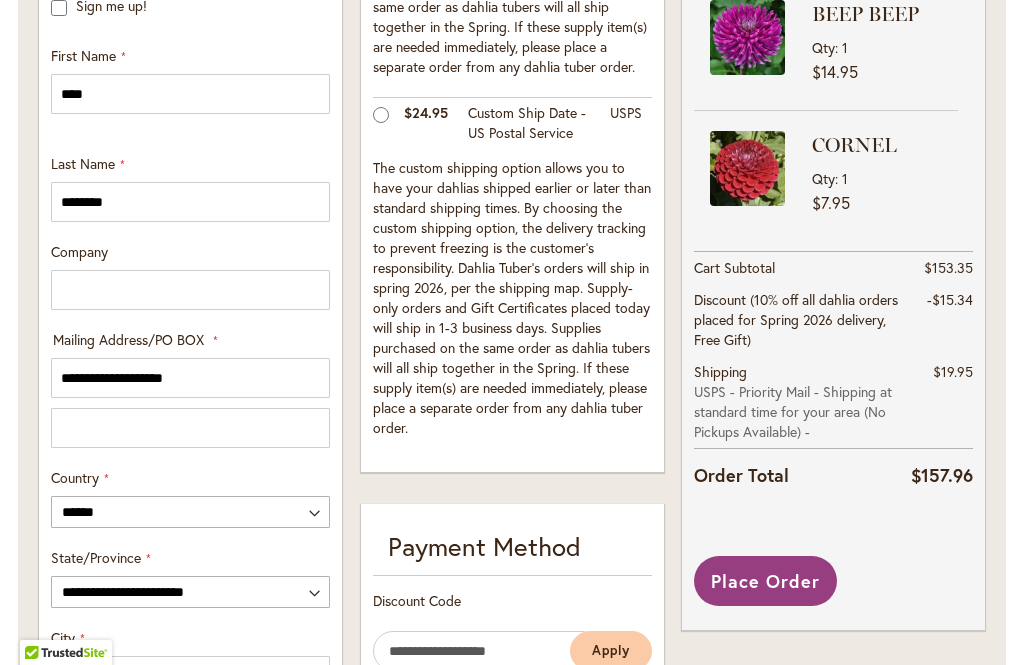 click on "USPS - Priority Mail - Shipping at standard time for your area (No Pickups Available) -" at bounding box center (802, 412) 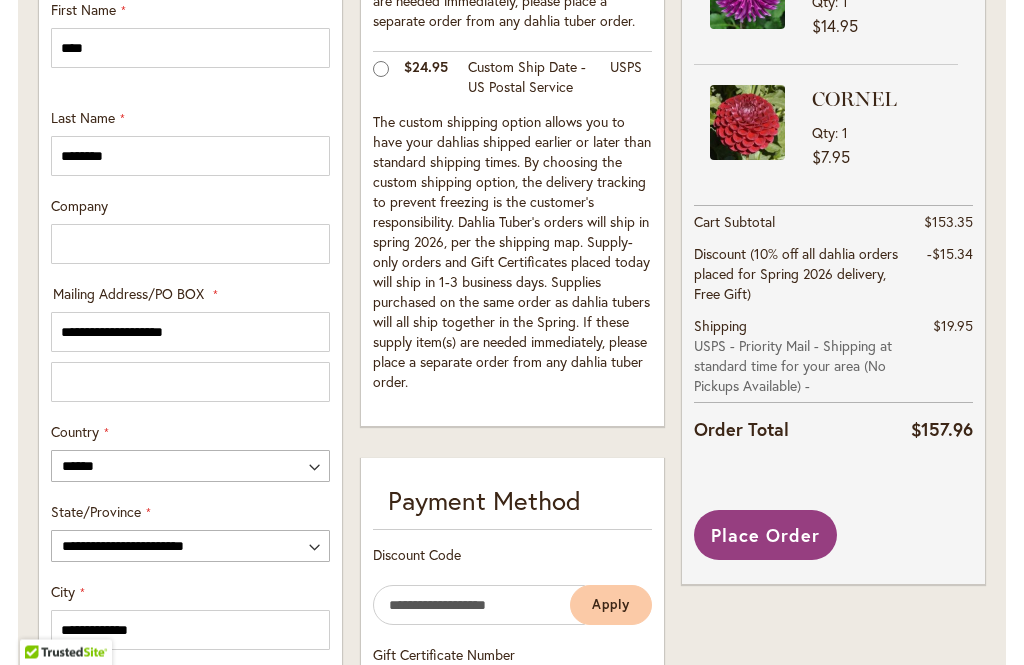 scroll, scrollTop: 937, scrollLeft: 0, axis: vertical 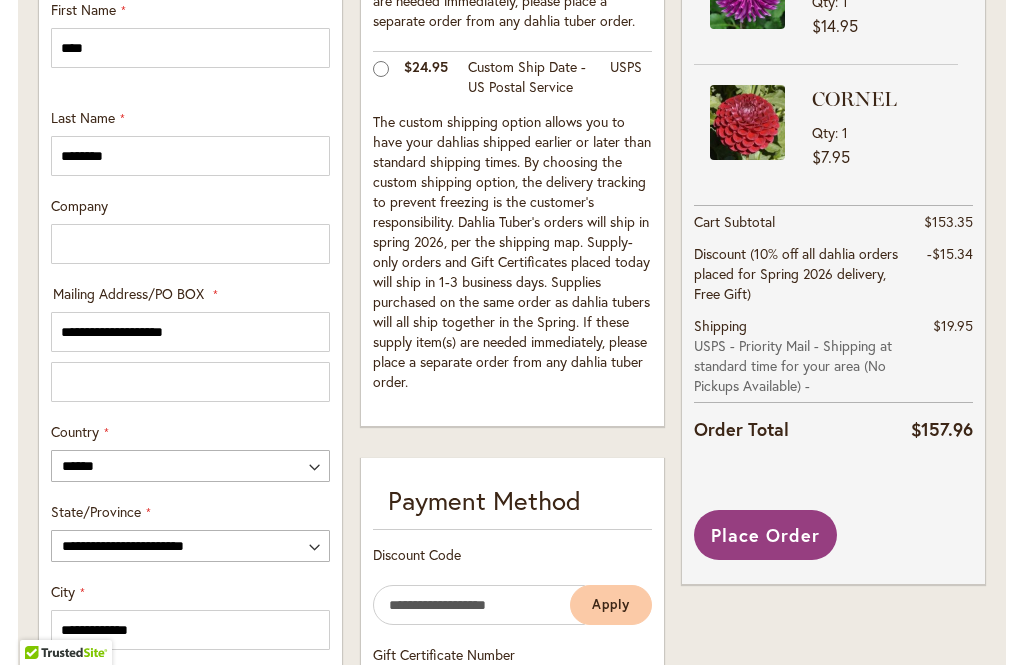 click on "Place Order" at bounding box center (765, 535) 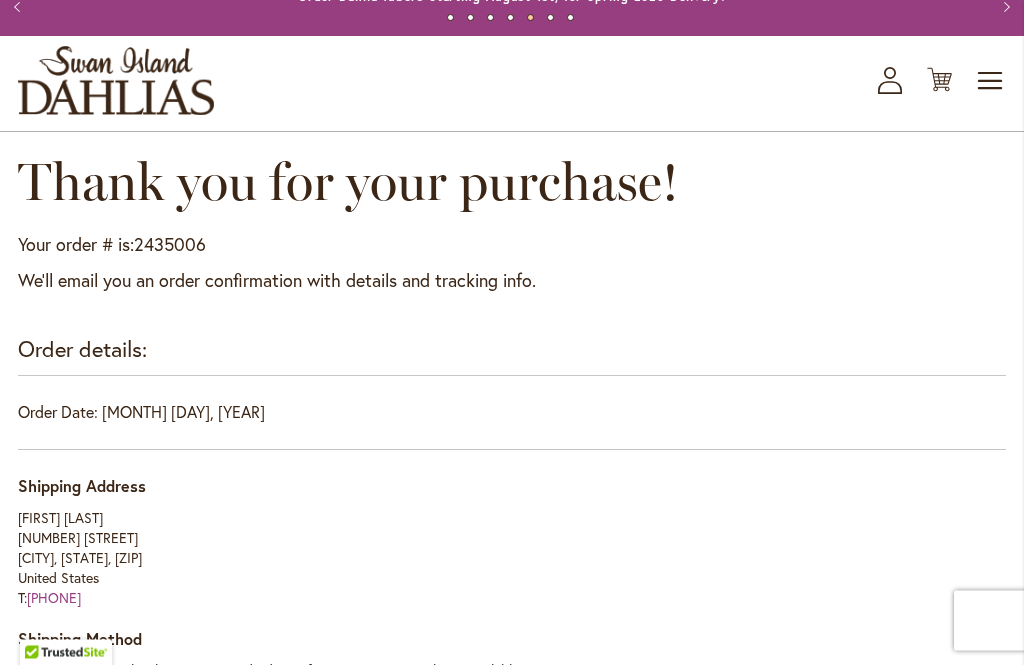 scroll, scrollTop: 0, scrollLeft: 0, axis: both 